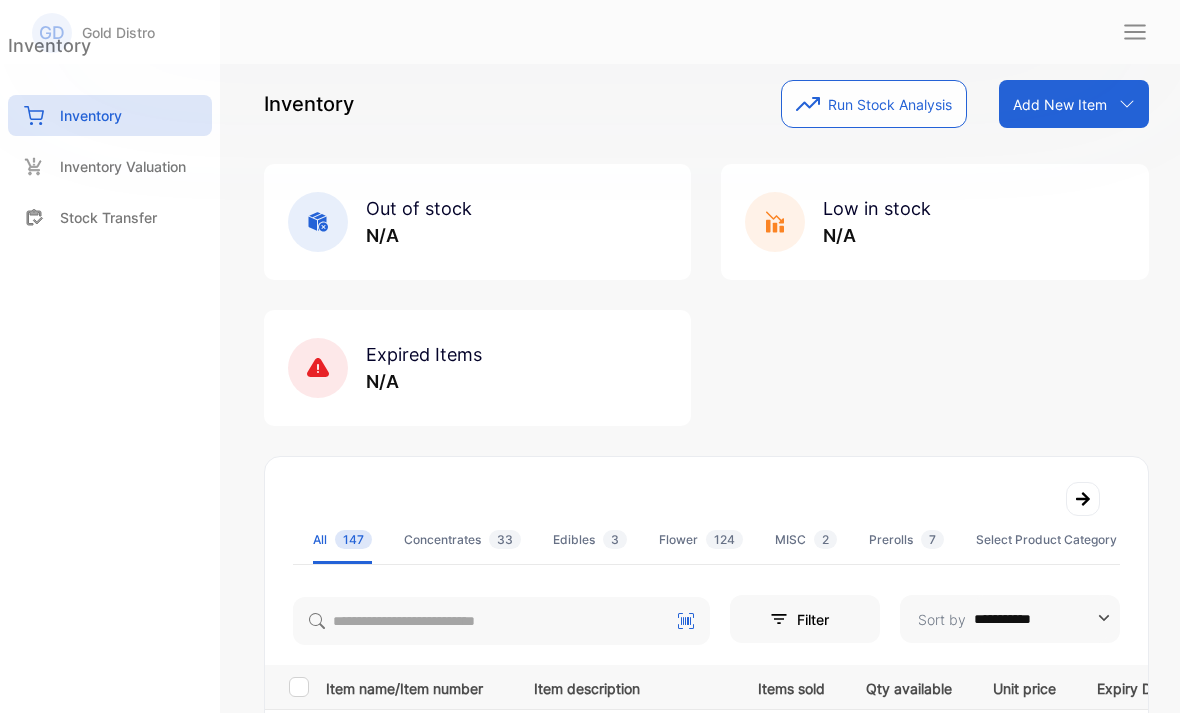 scroll, scrollTop: 76, scrollLeft: 3, axis: both 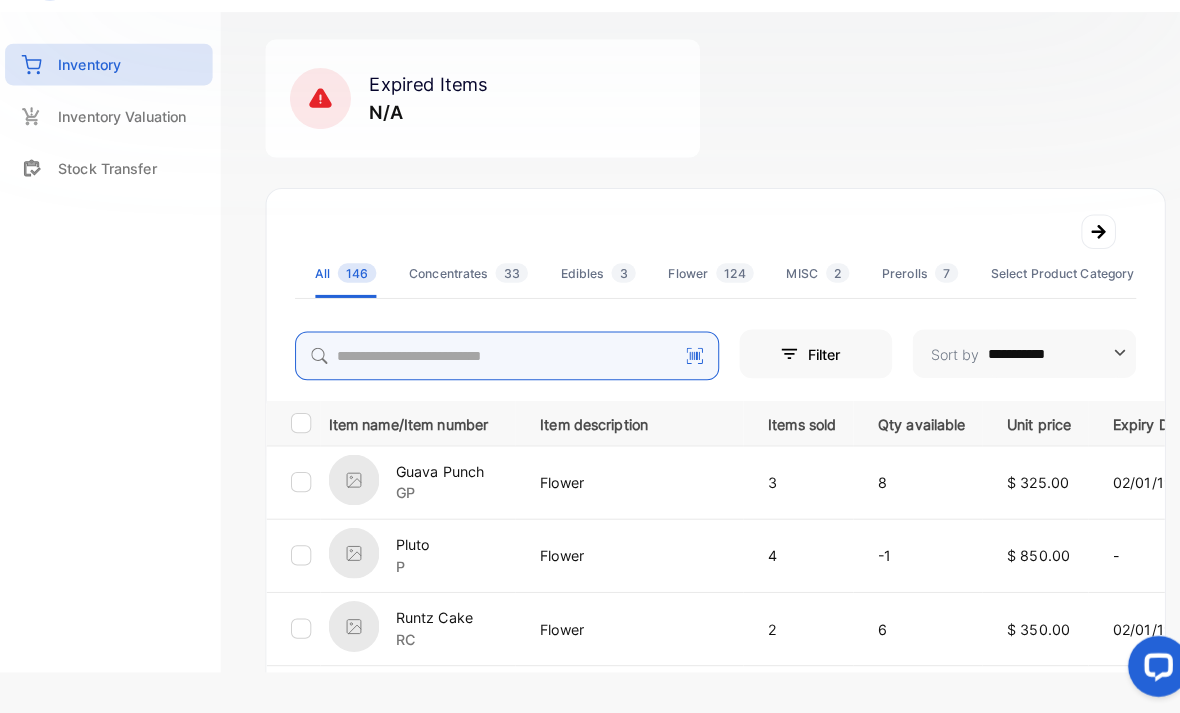 click at bounding box center [501, 362] 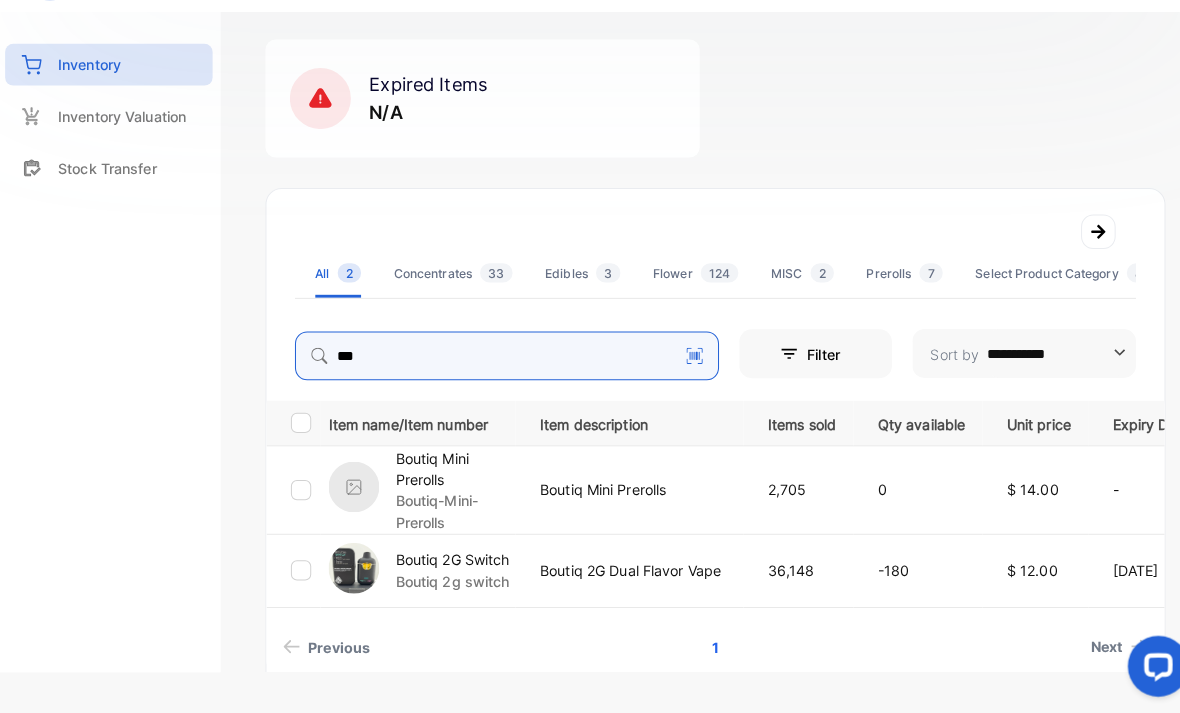 type on "***" 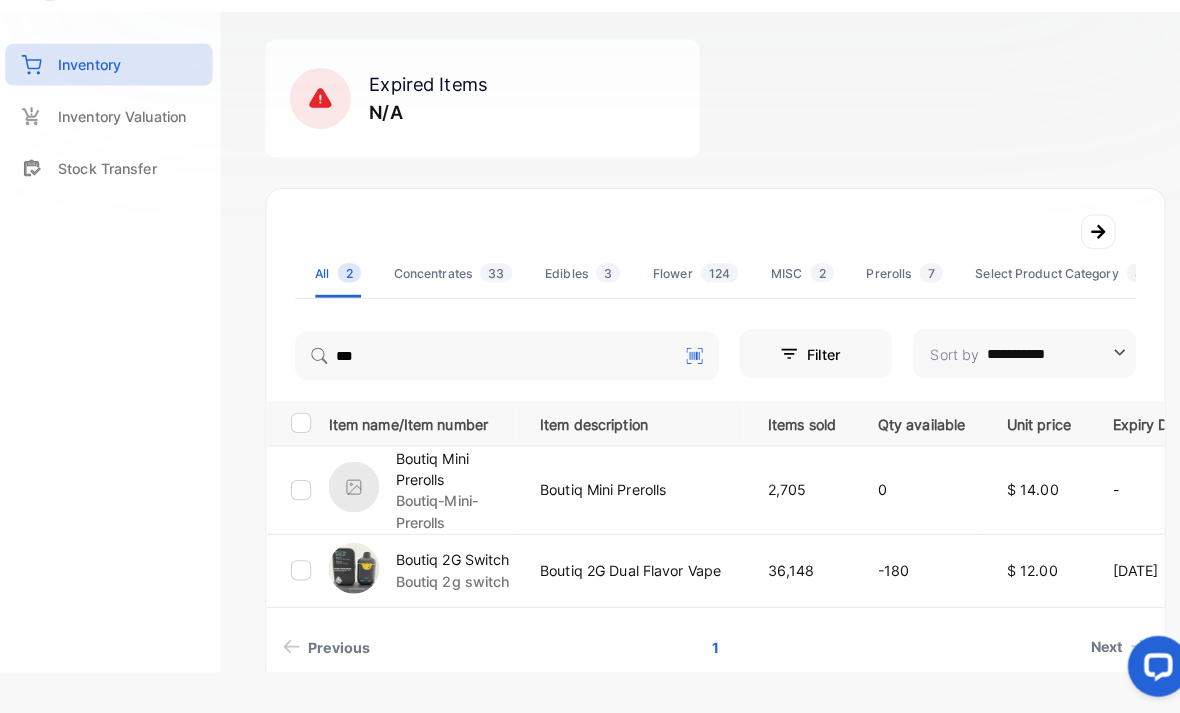 click at bounding box center (351, 571) 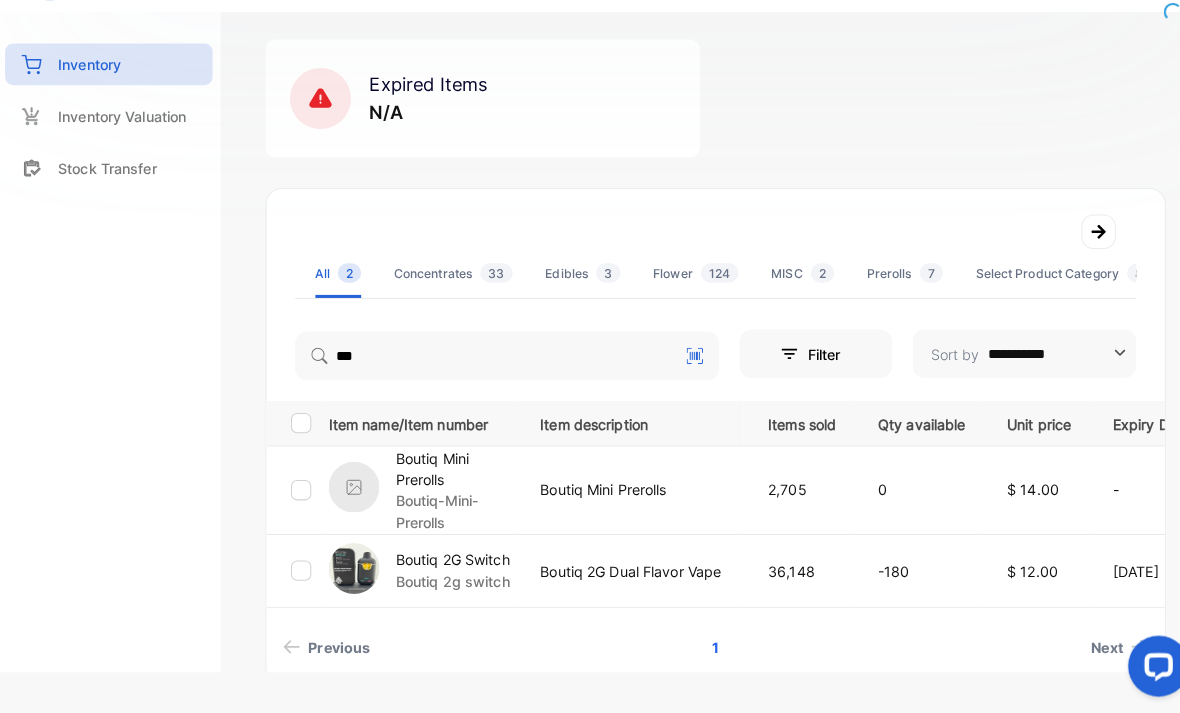 scroll, scrollTop: 64, scrollLeft: 0, axis: vertical 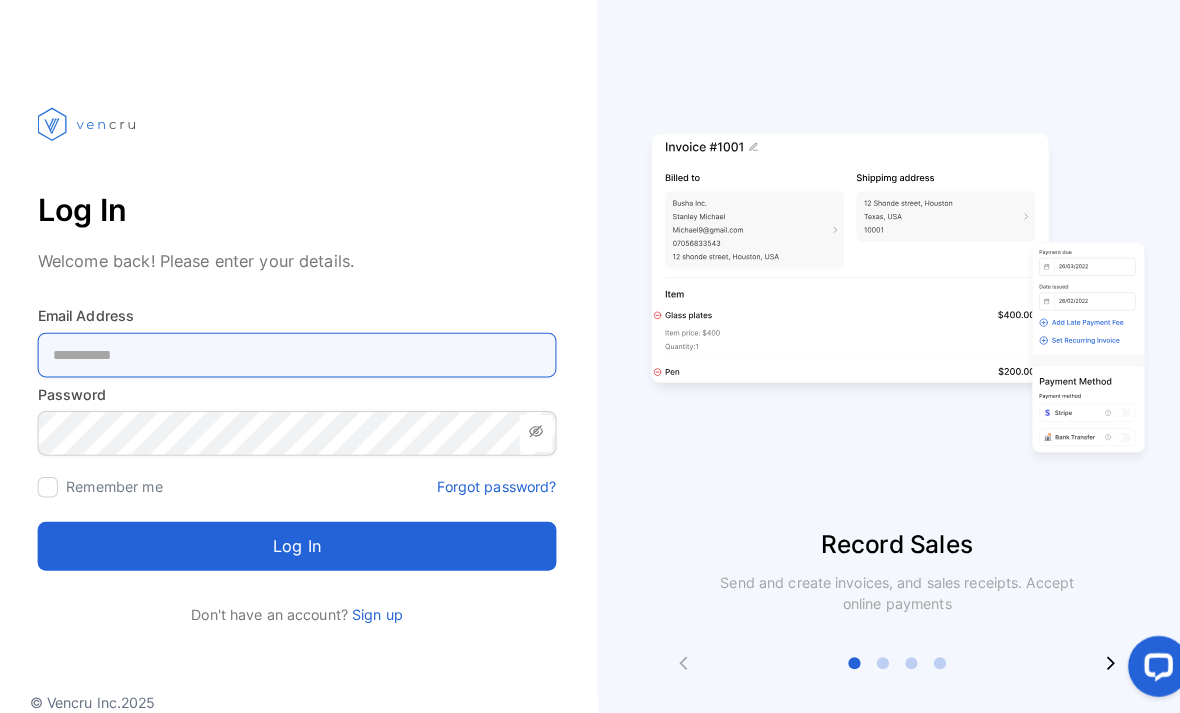 click at bounding box center (295, 361) 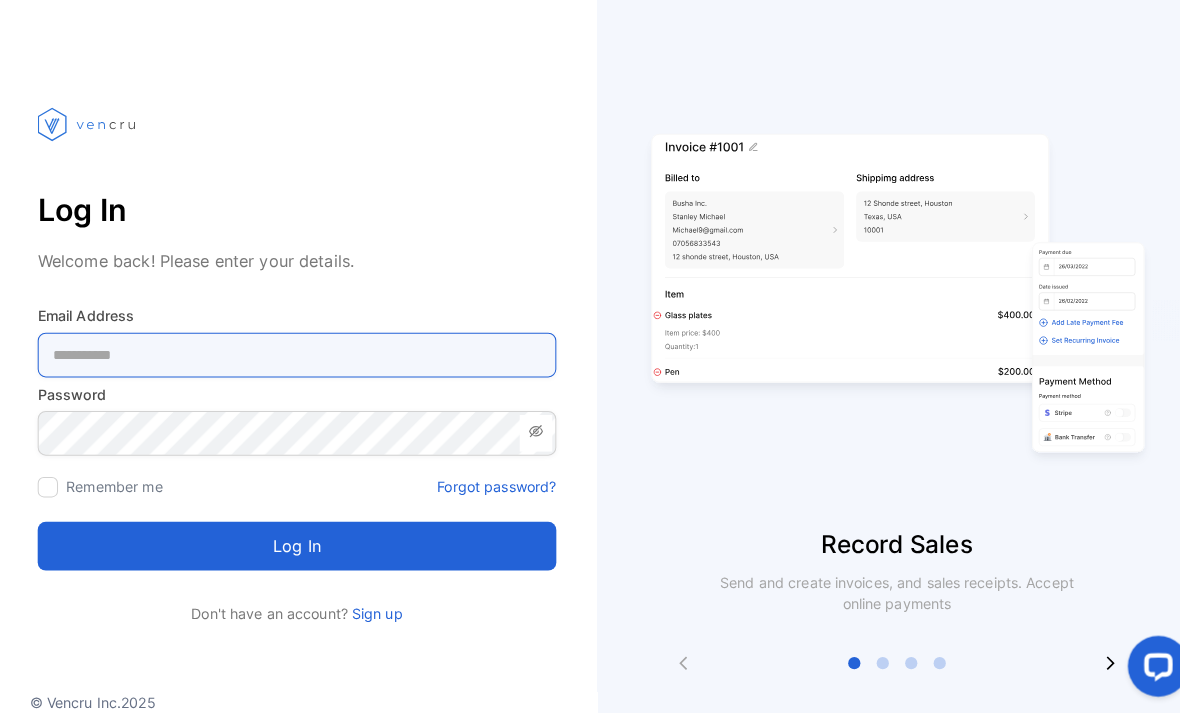 type on "**********" 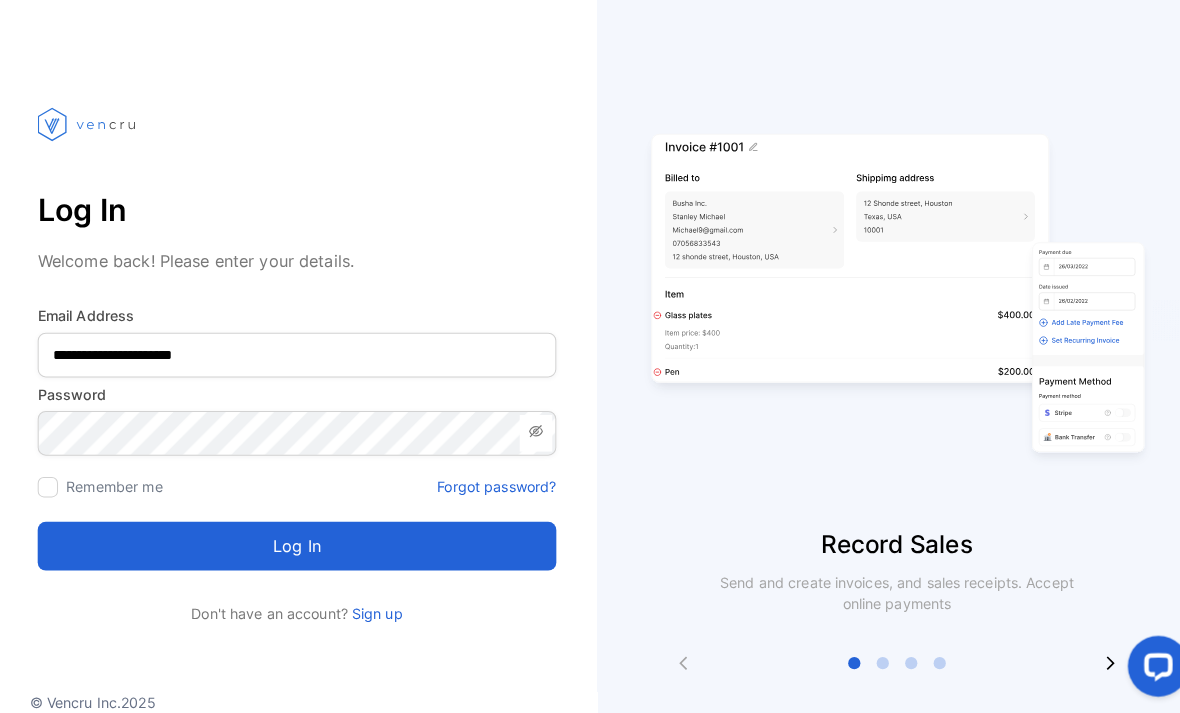 click on "Log in" at bounding box center (295, 549) 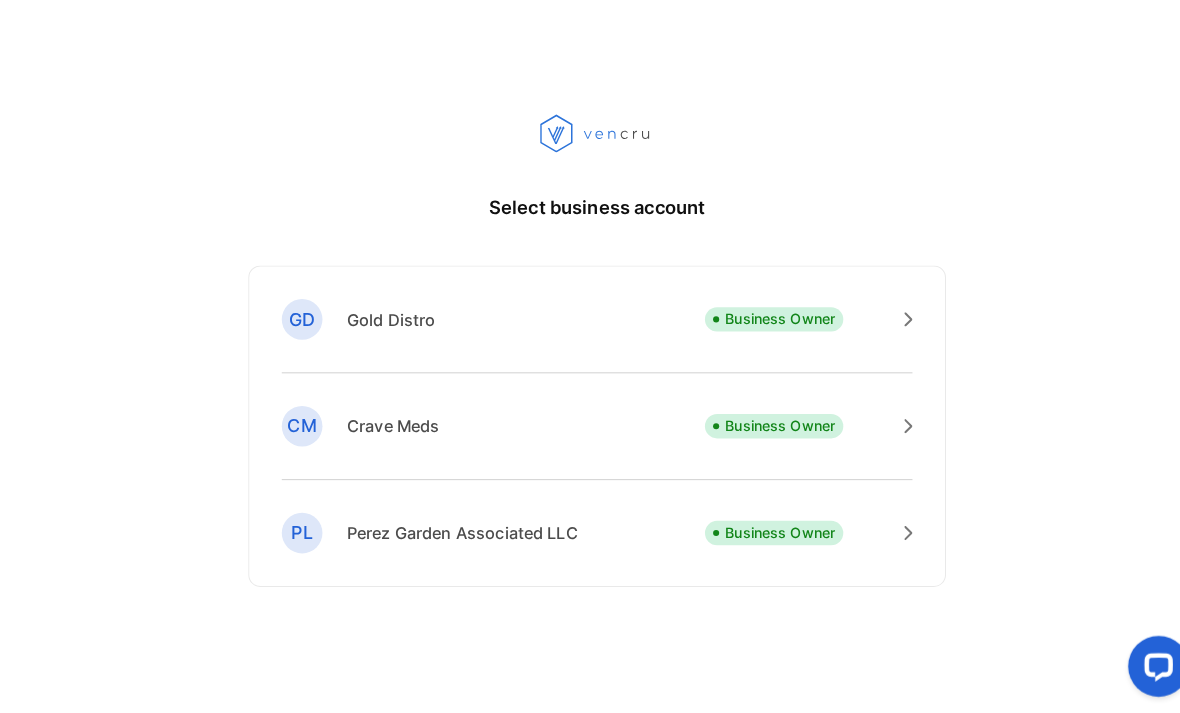 click on "Gold Distro" at bounding box center [387, 326] 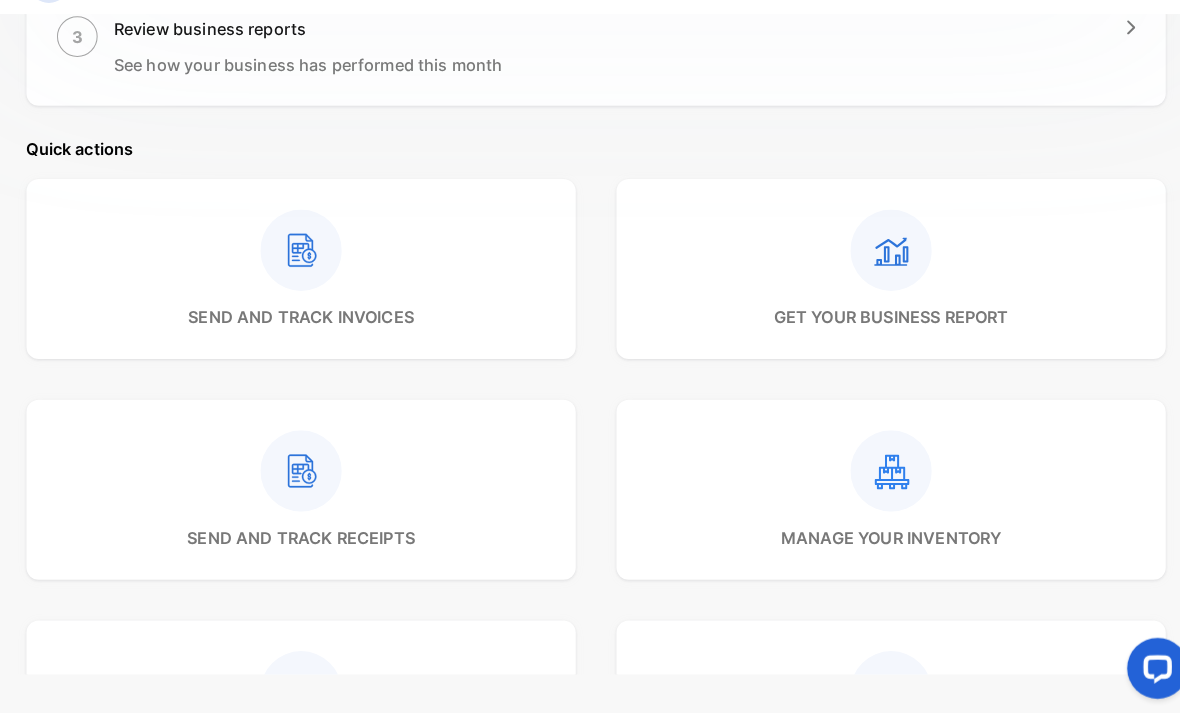 scroll, scrollTop: 665, scrollLeft: 0, axis: vertical 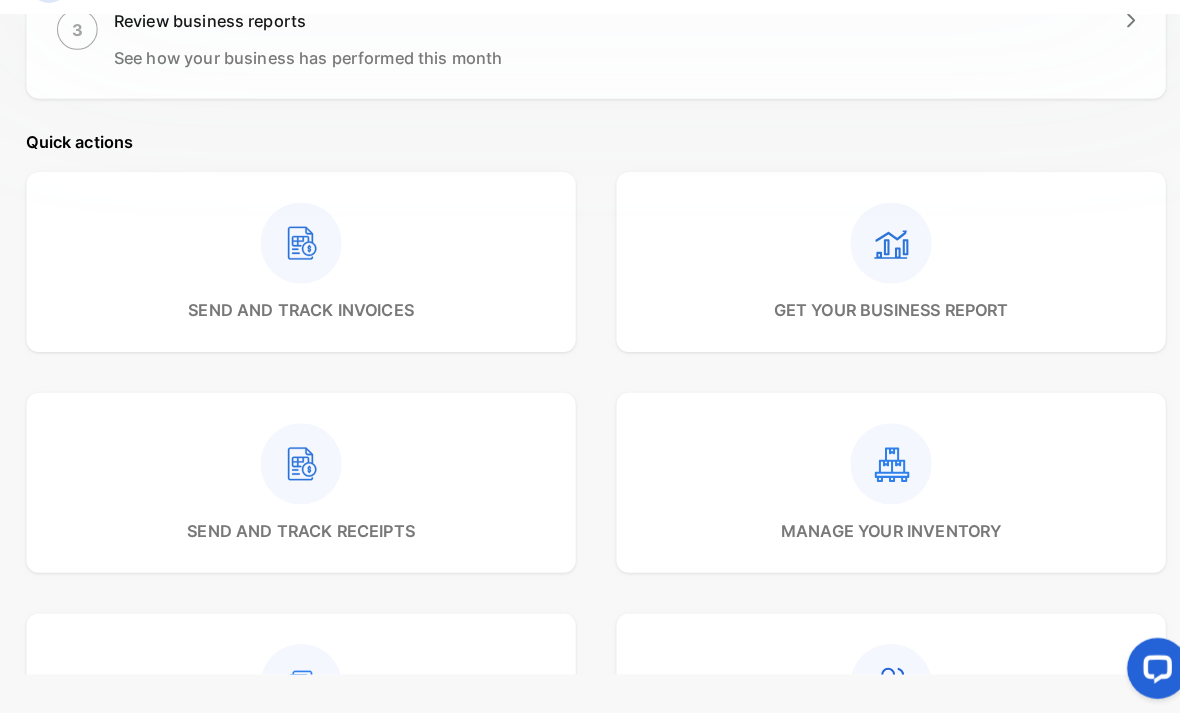 click at bounding box center (880, 466) 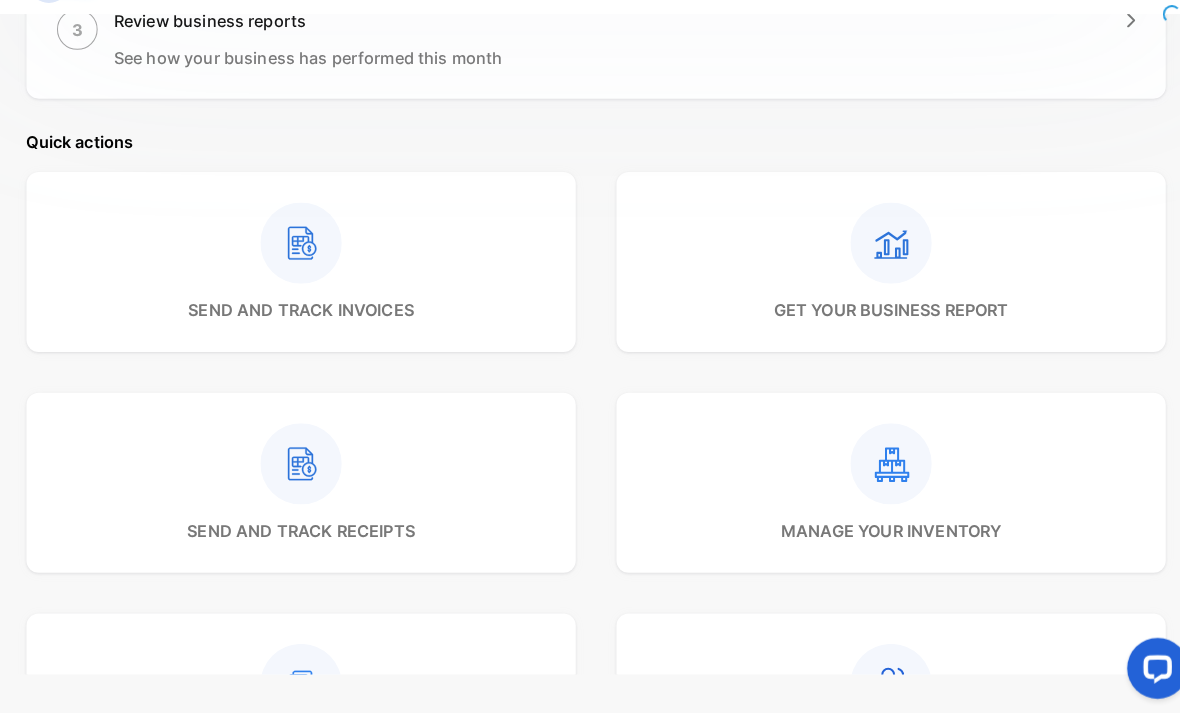 scroll, scrollTop: 64, scrollLeft: 0, axis: vertical 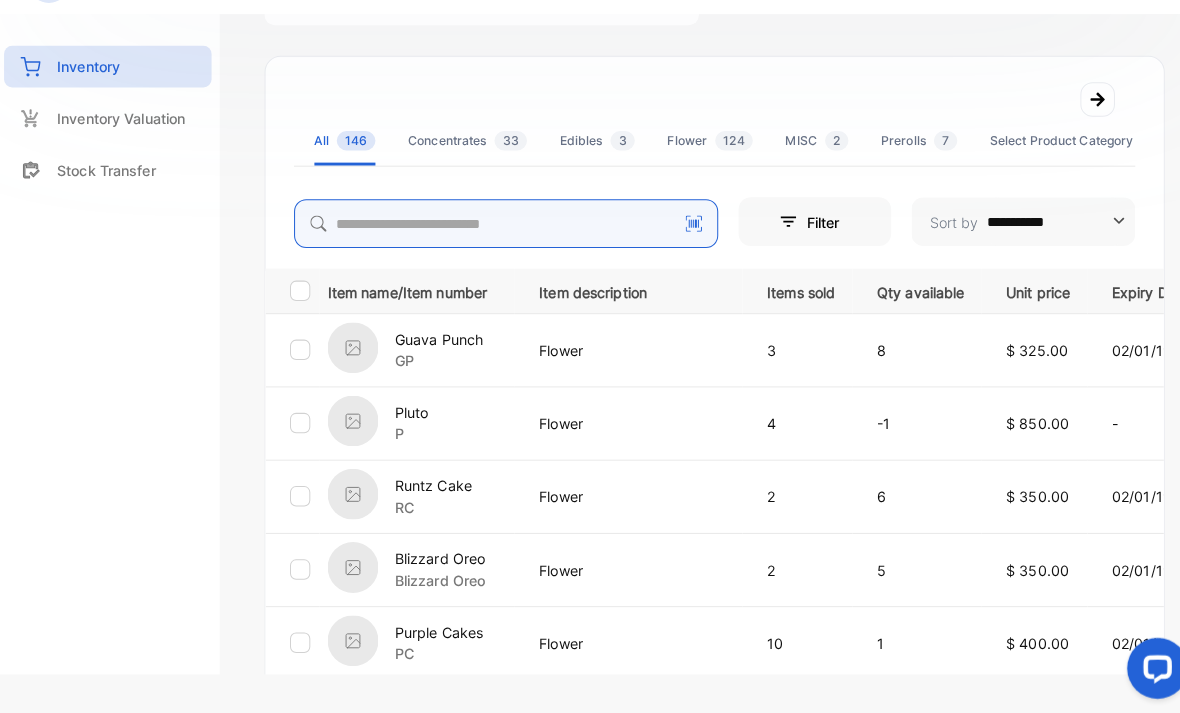 click at bounding box center (501, 230) 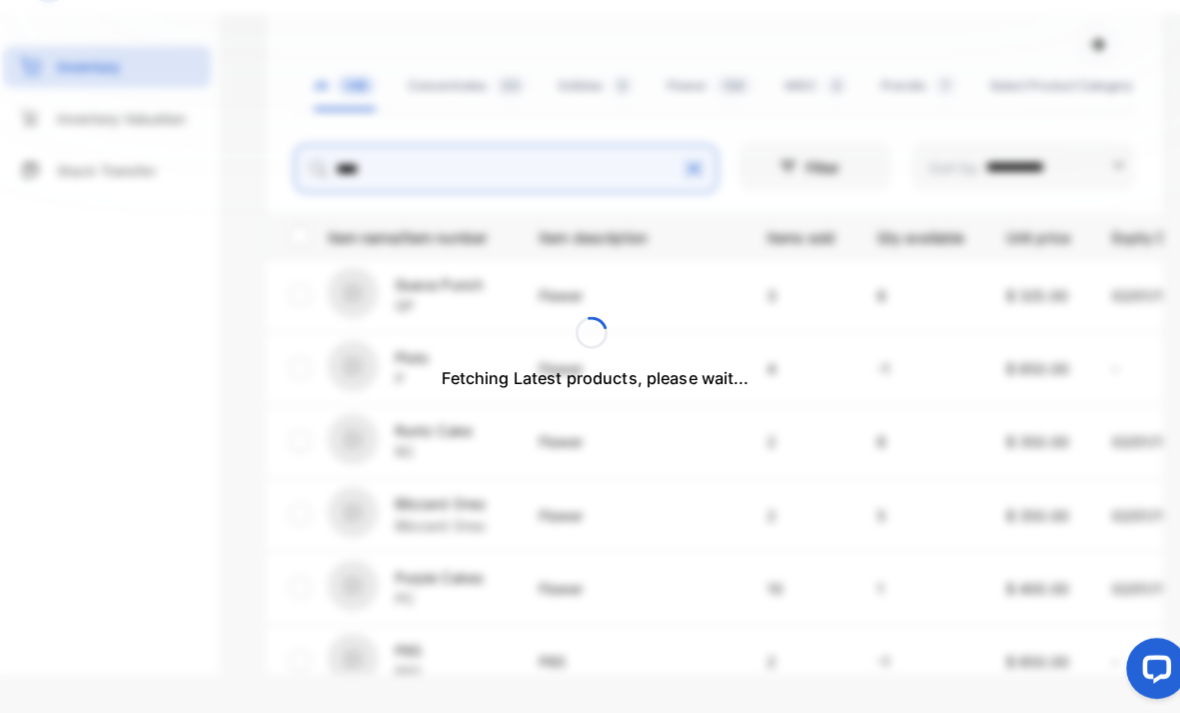 scroll, scrollTop: 404, scrollLeft: 0, axis: vertical 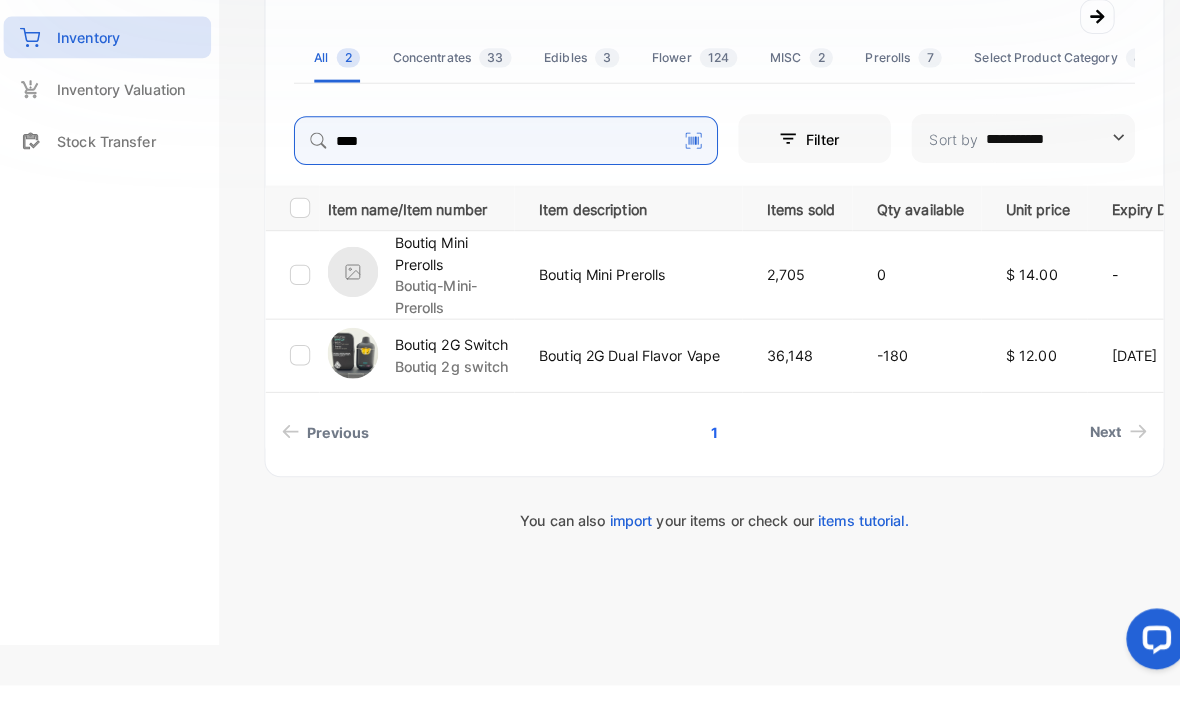type on "****" 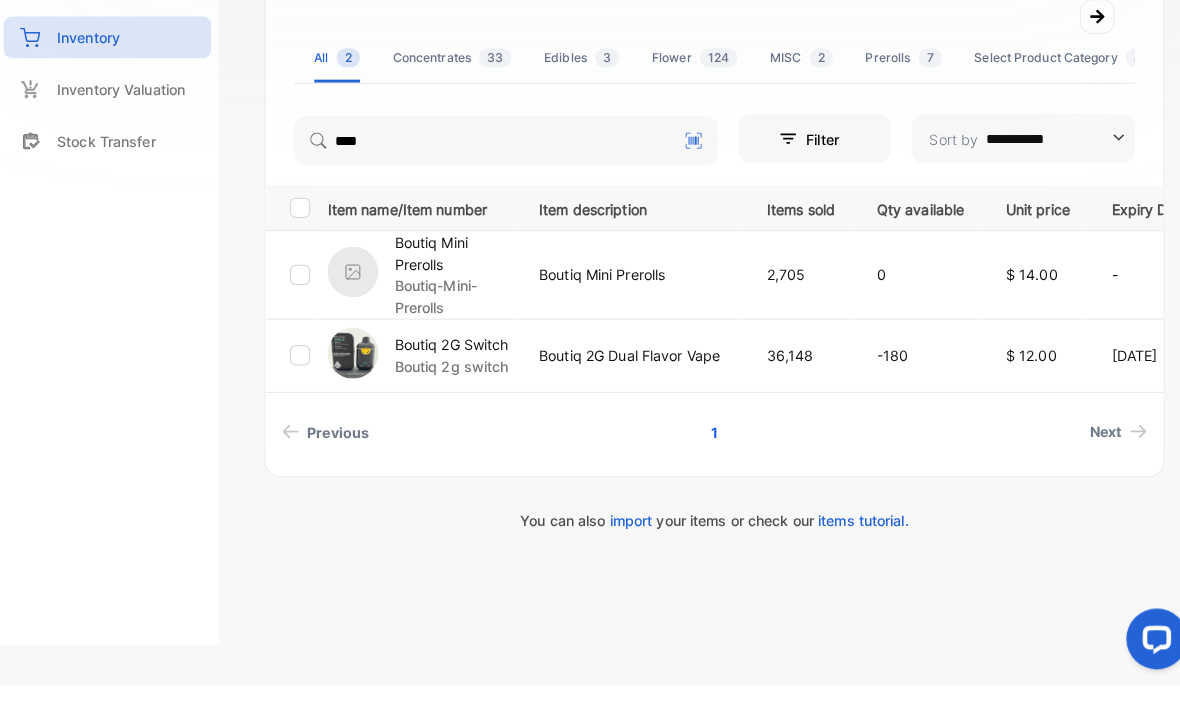 click on "Boutiq 2g switch" at bounding box center (448, 398) 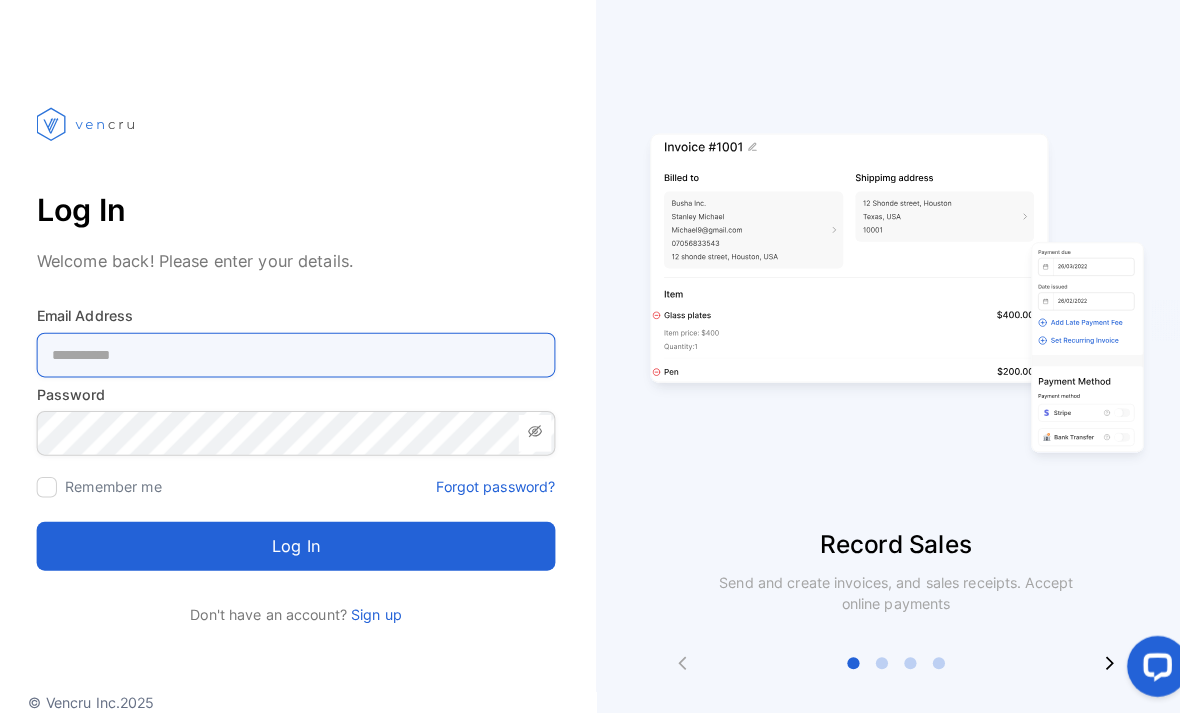 click at bounding box center (295, 361) 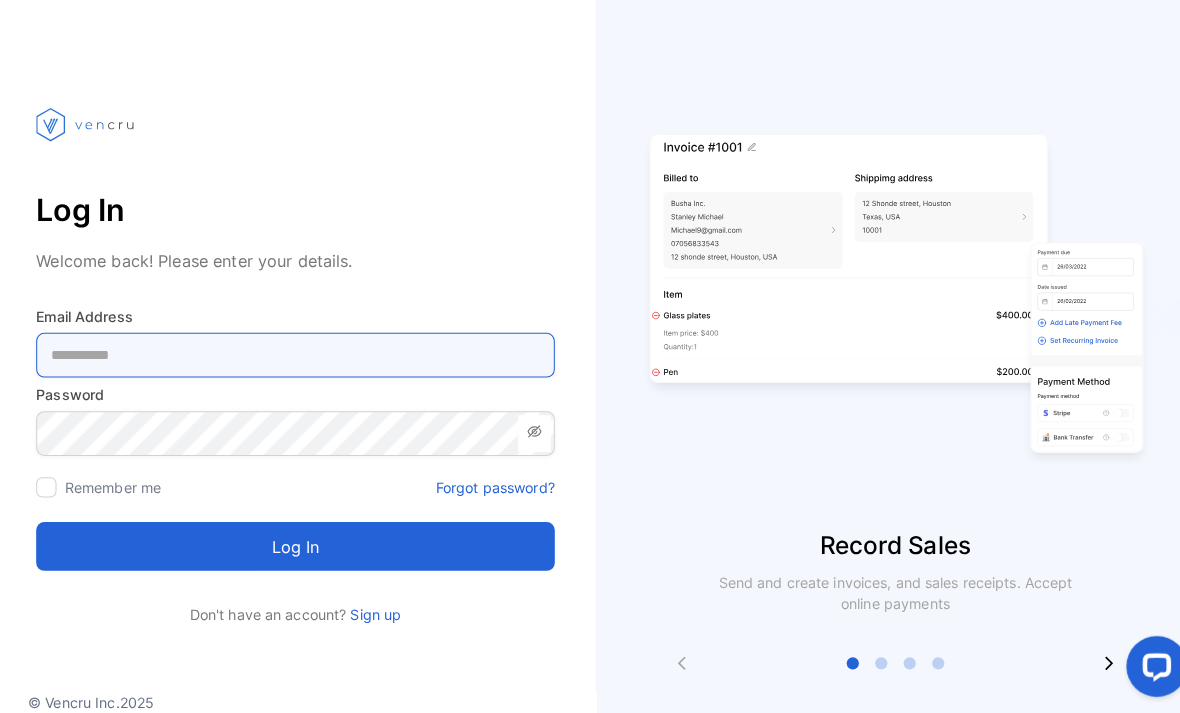 type on "**********" 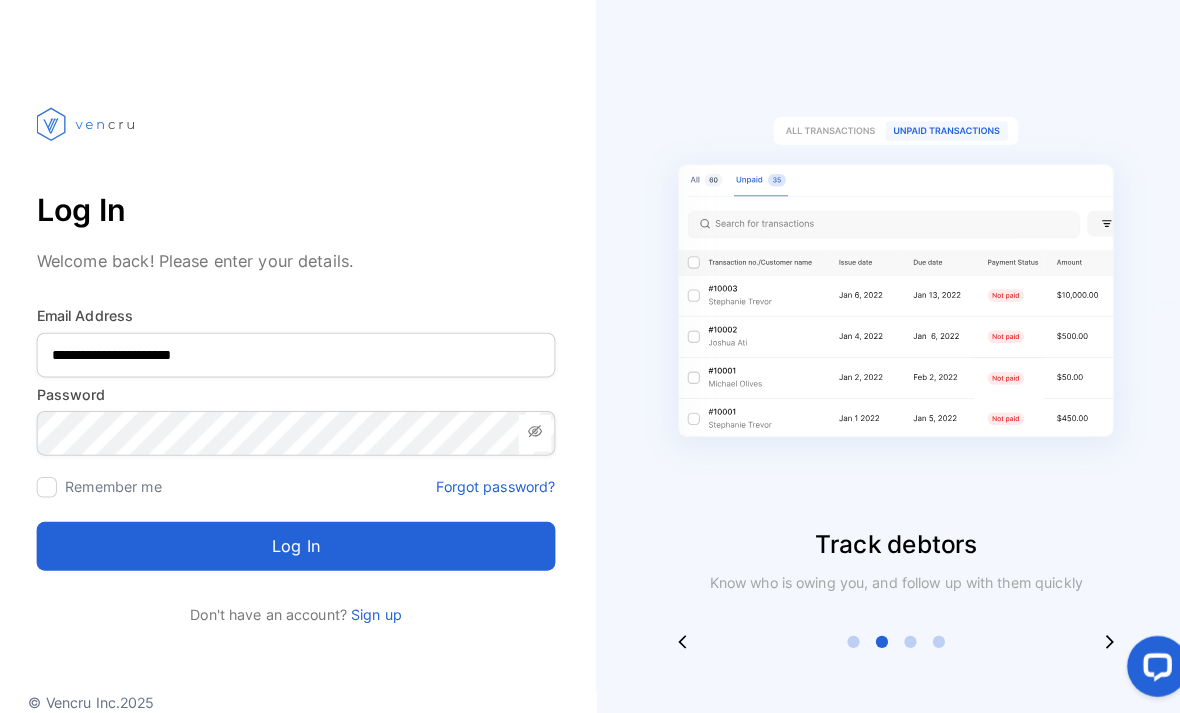 click on "Log in" at bounding box center (295, 537) 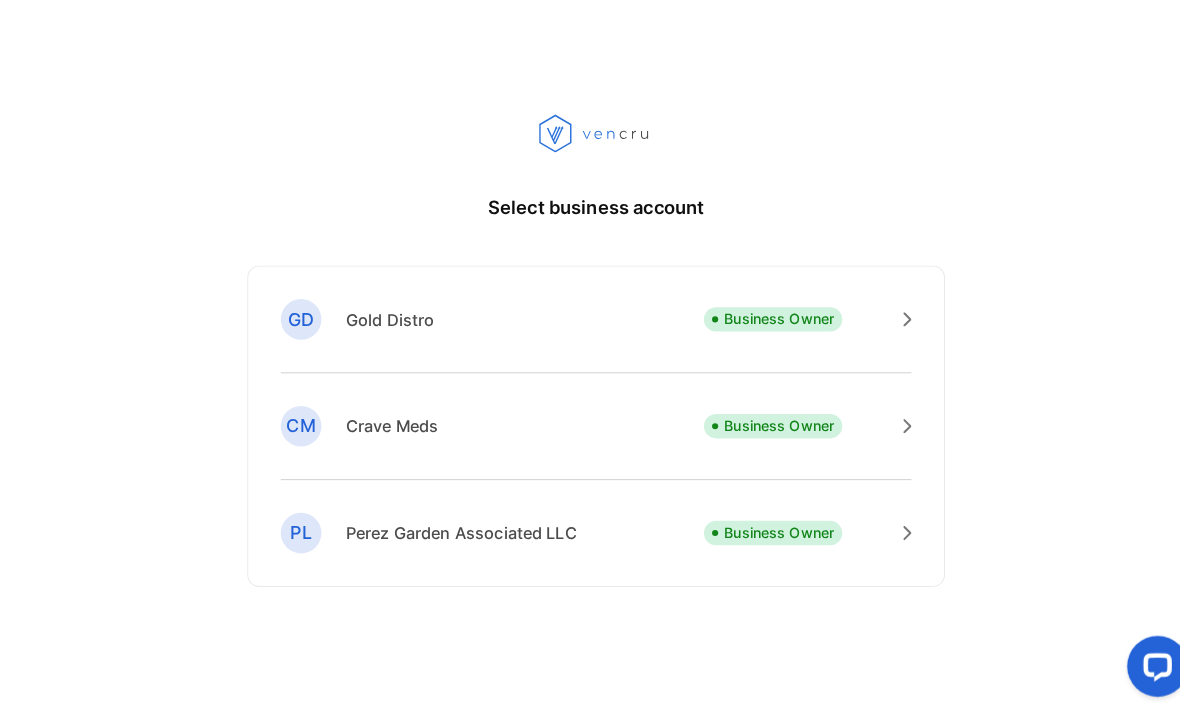 click on "[COMPANY] [COMPANY] [ROLE]" at bounding box center [590, 342] 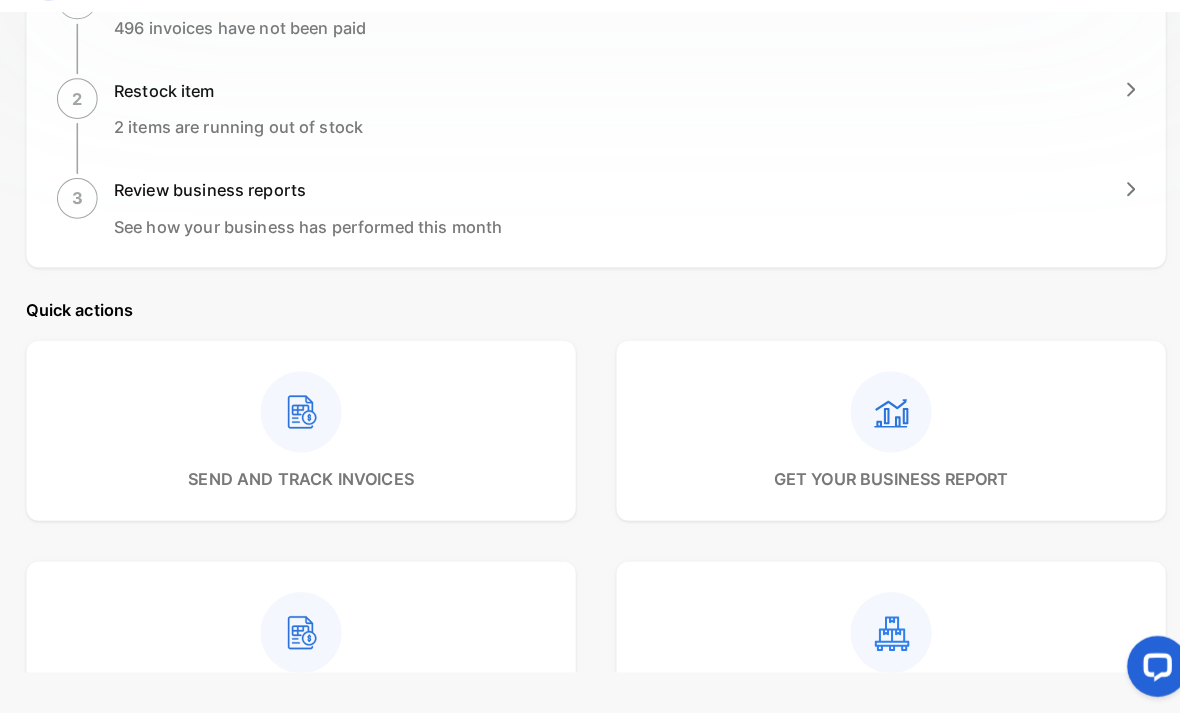 scroll, scrollTop: 497, scrollLeft: 0, axis: vertical 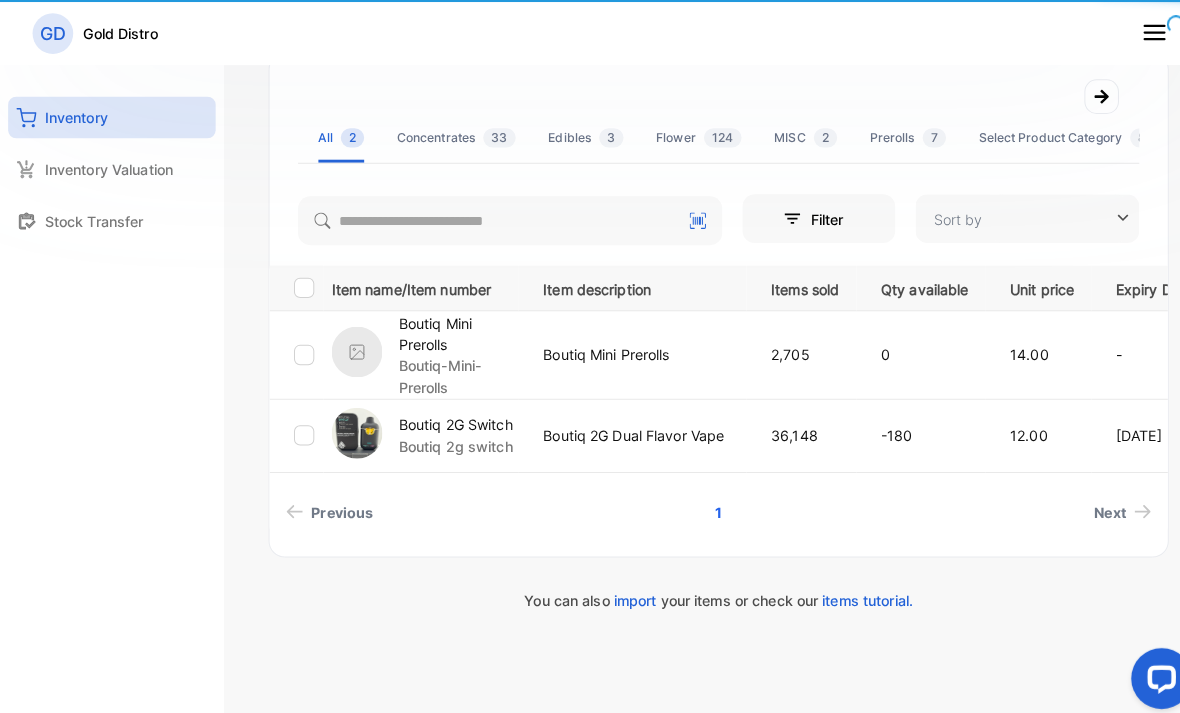 type on "**********" 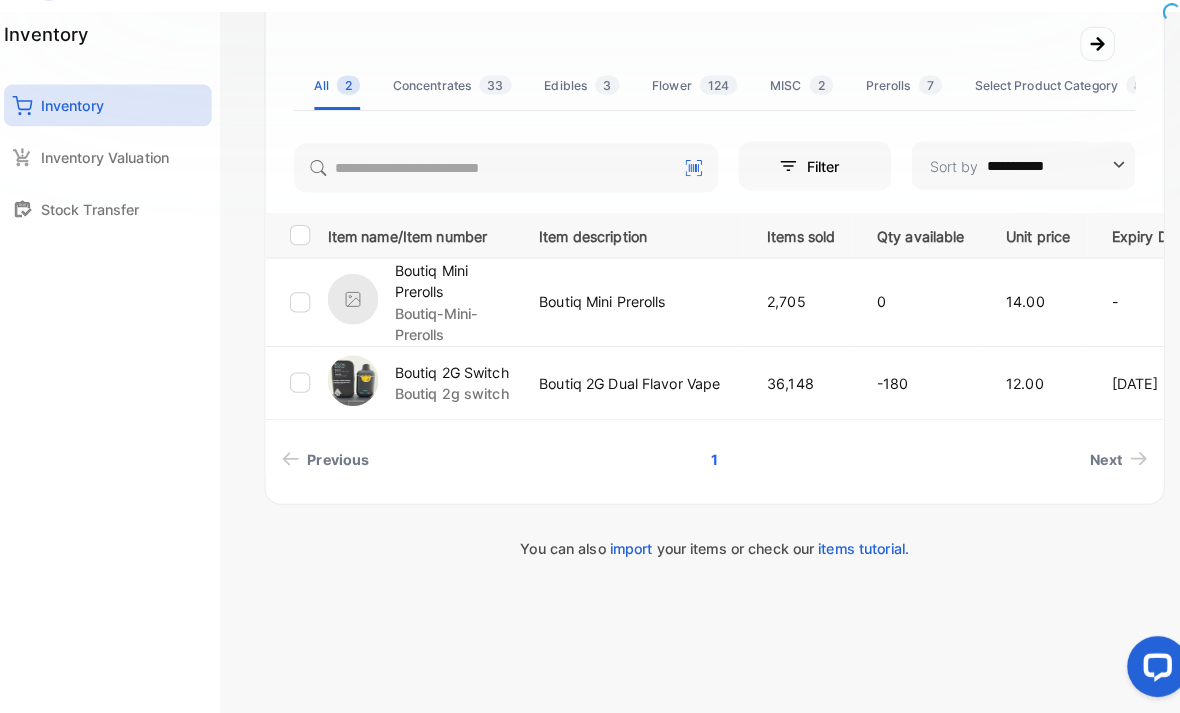 scroll, scrollTop: 367, scrollLeft: 0, axis: vertical 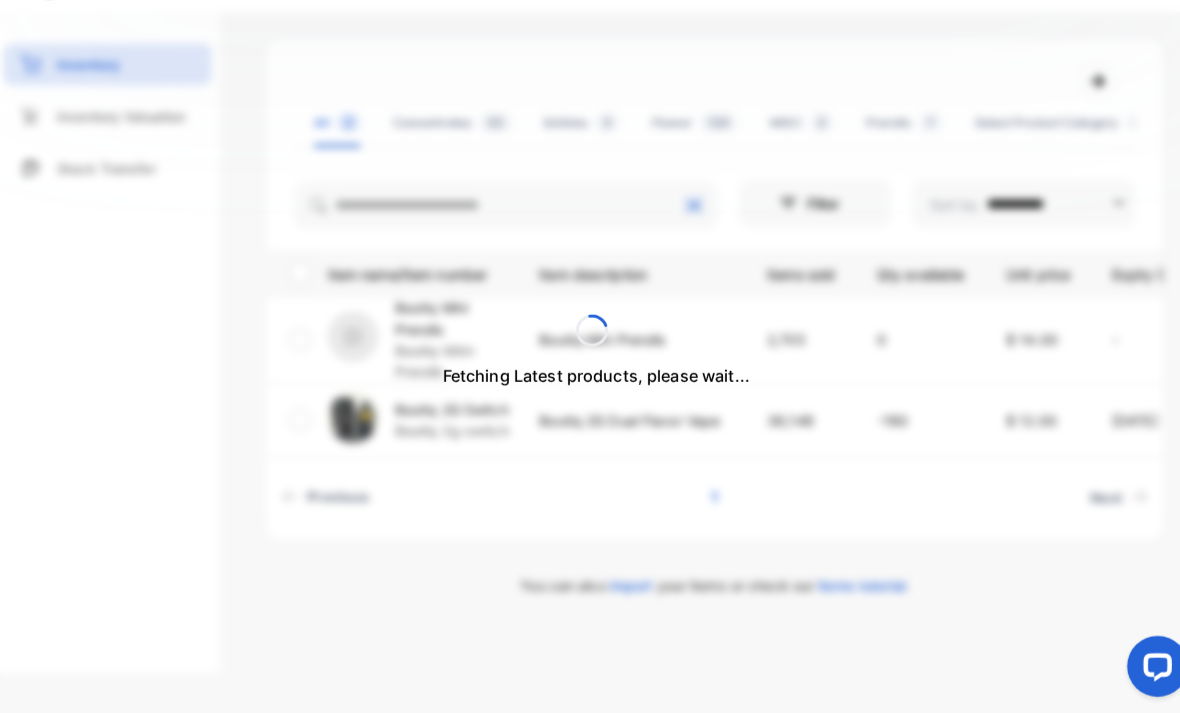 click on "Fetching Latest products, please wait..." at bounding box center (590, 356) 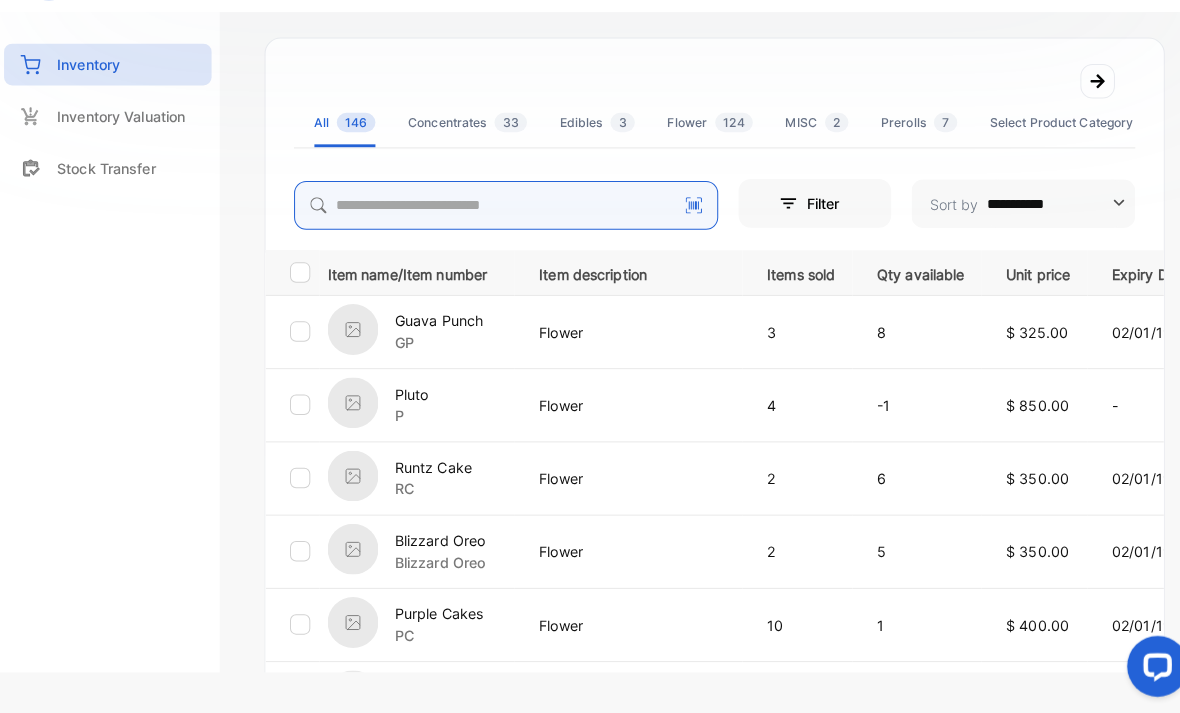 click at bounding box center [501, 214] 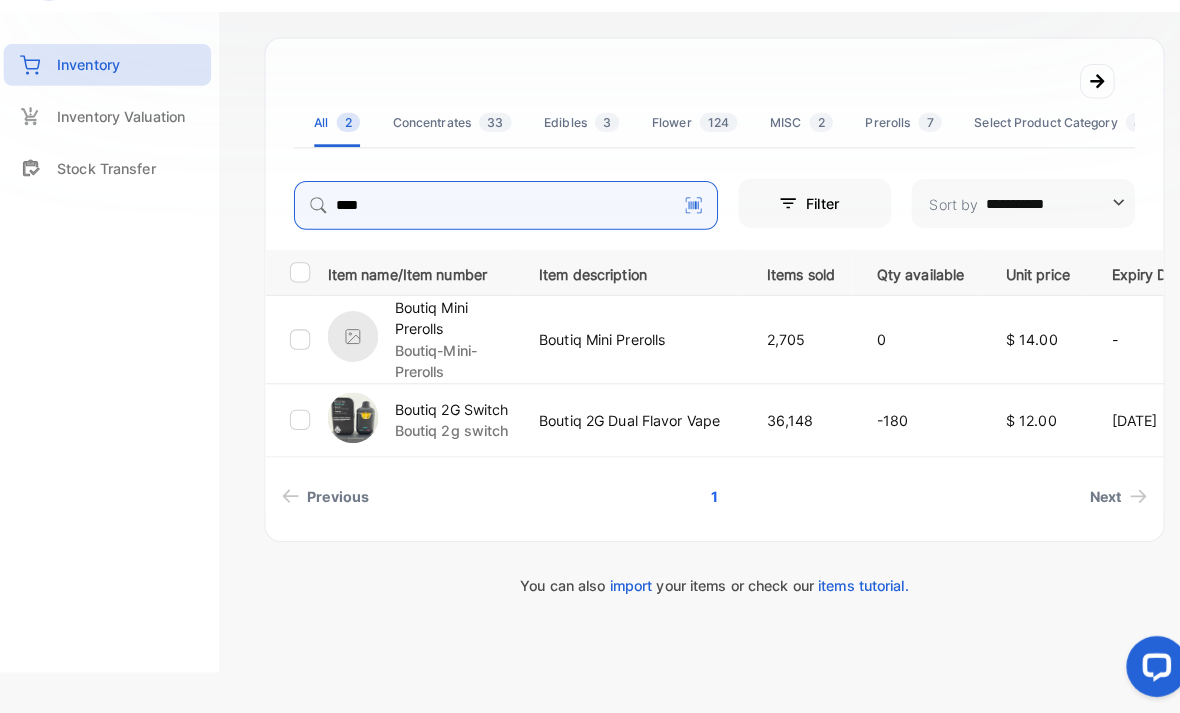 type on "****" 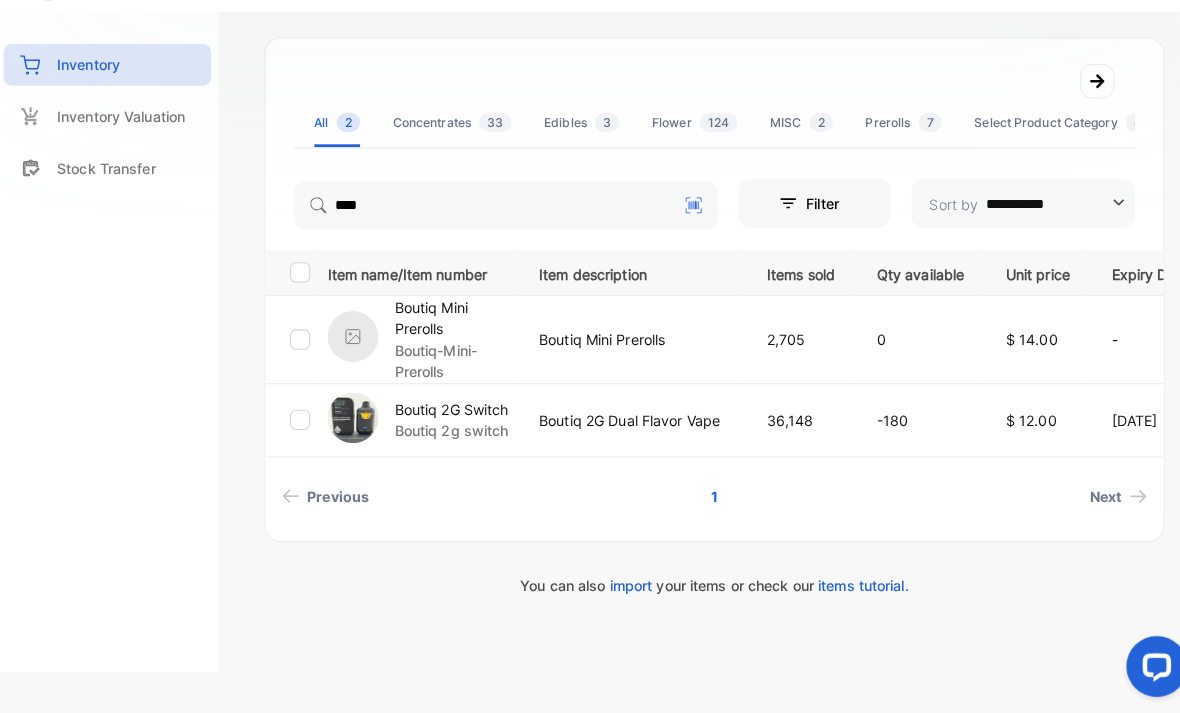 click on "36,148" at bounding box center (788, 425) 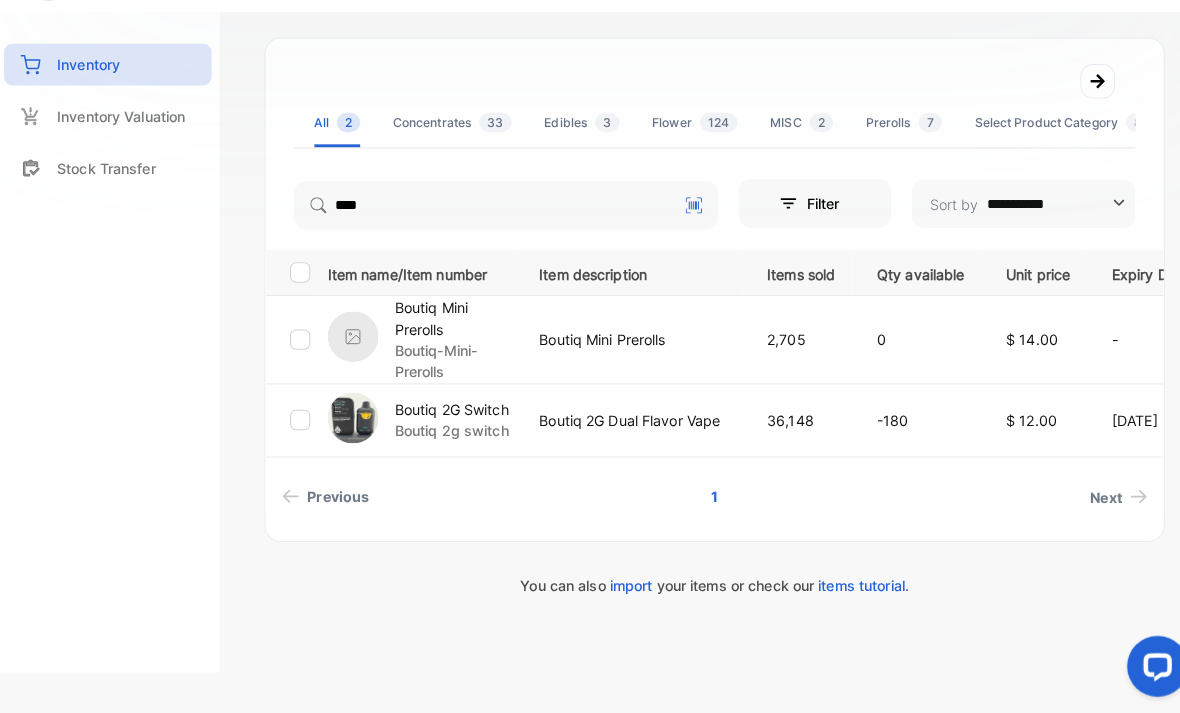 click on "36,148" at bounding box center (788, 425) 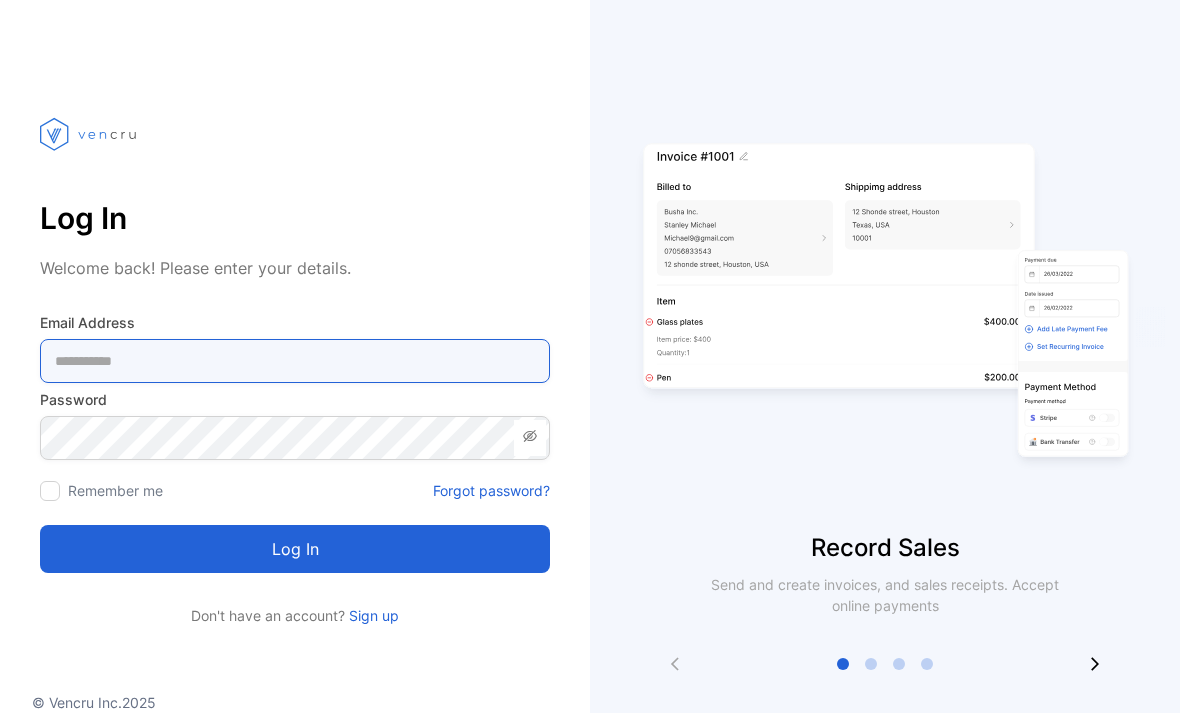 scroll, scrollTop: 63, scrollLeft: 0, axis: vertical 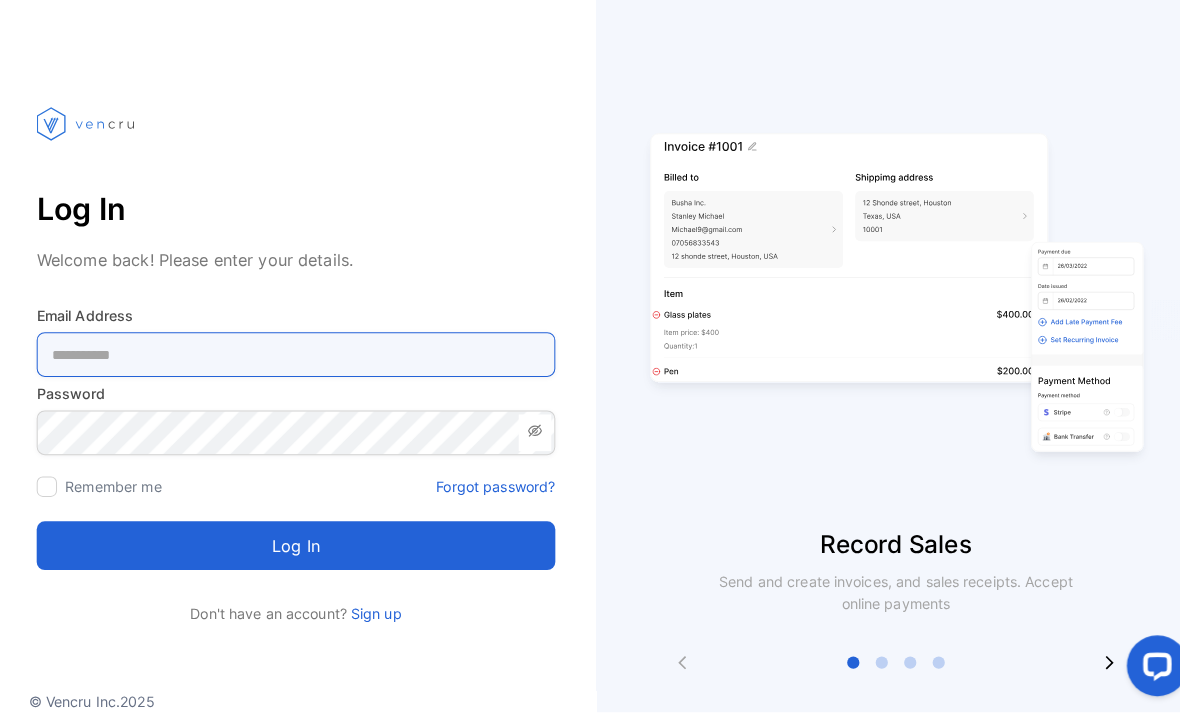 type on "**********" 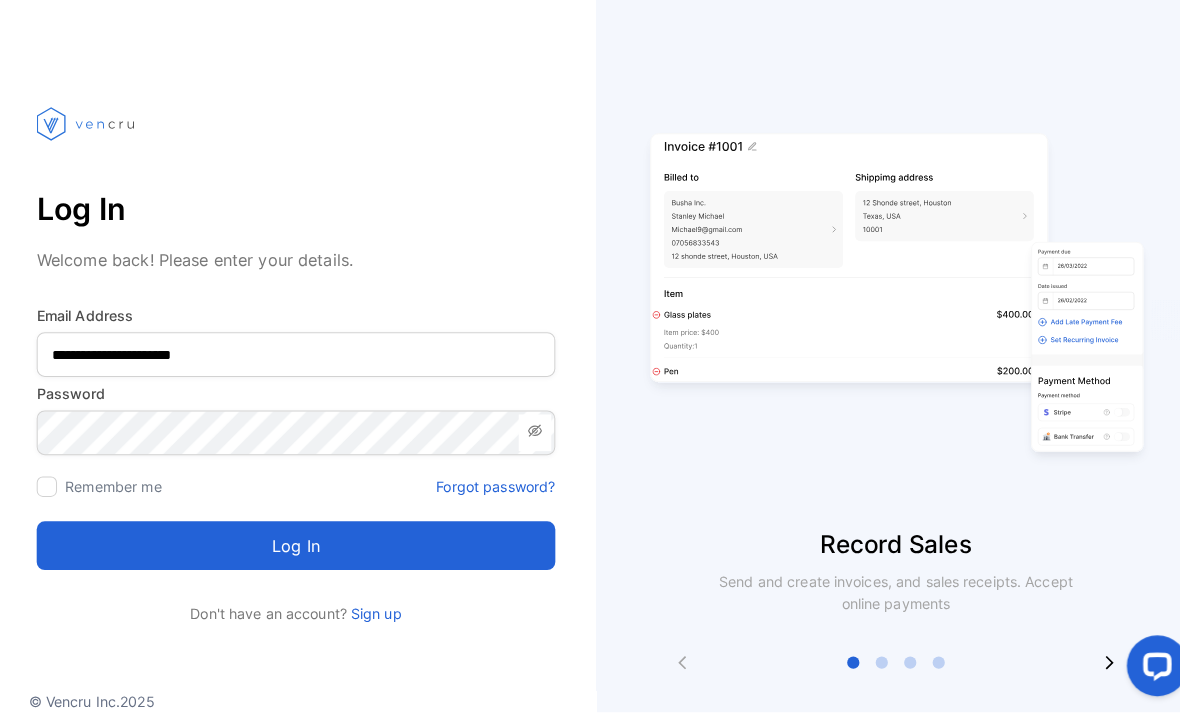 click on "Log in" at bounding box center (295, 549) 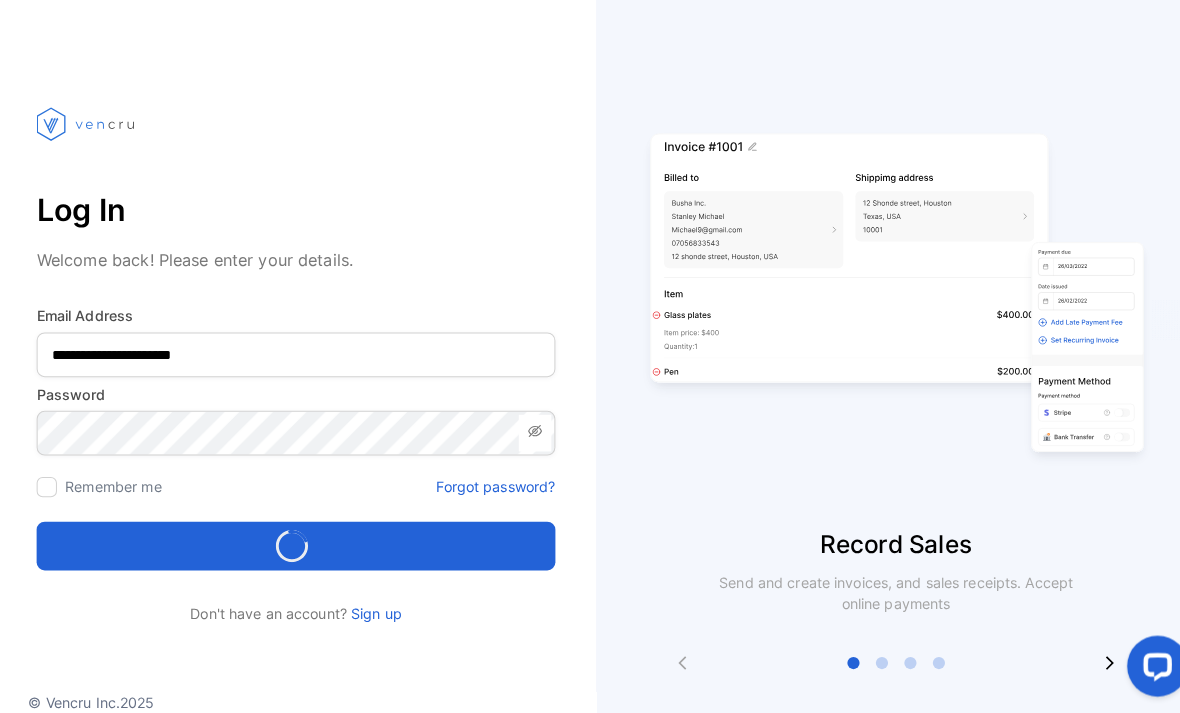 scroll, scrollTop: 64, scrollLeft: 0, axis: vertical 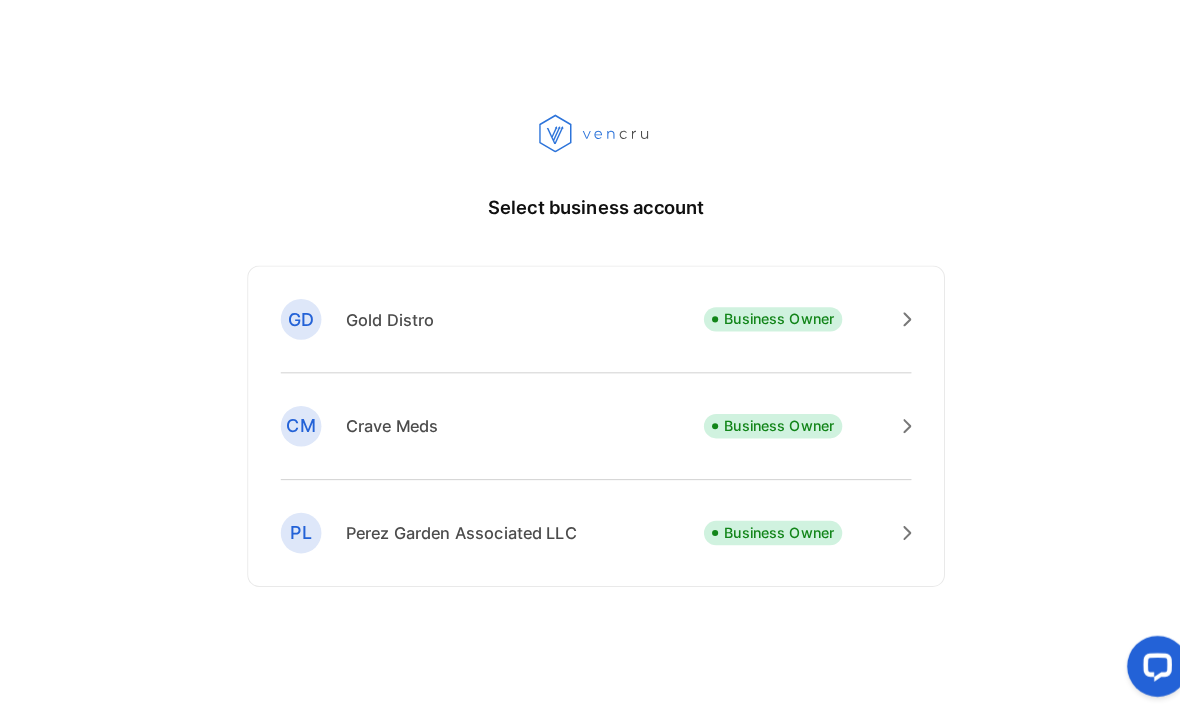 click on "Business Owner" at bounding box center (770, 325) 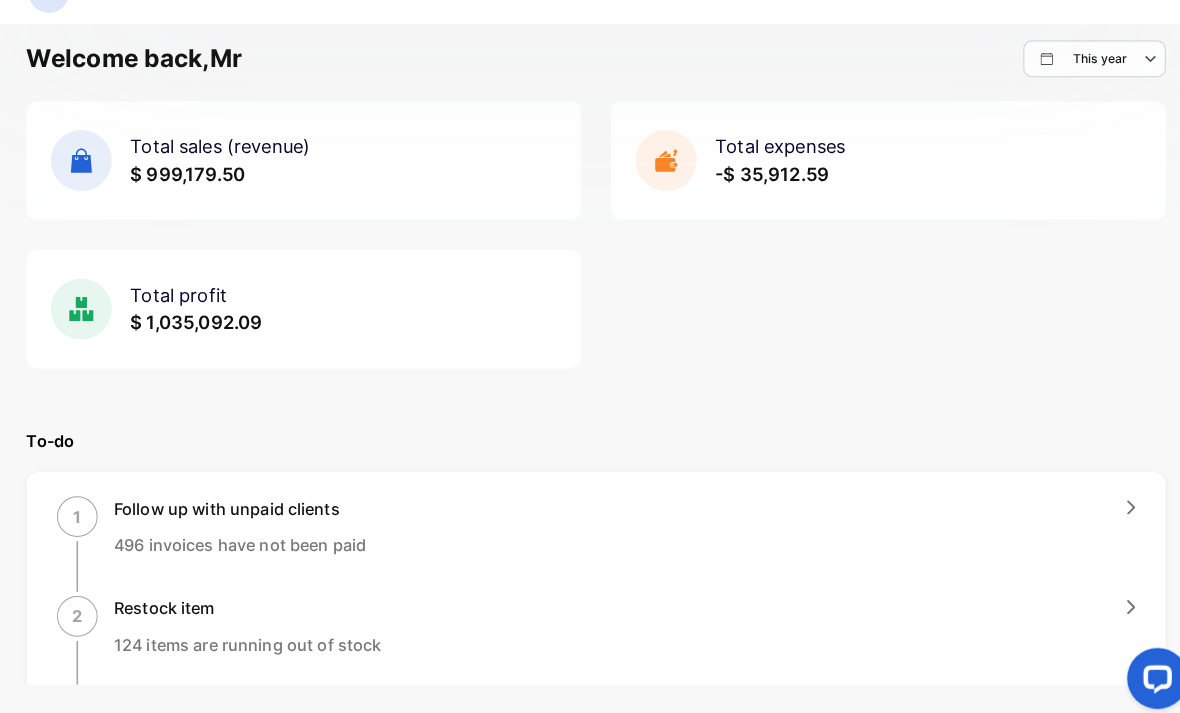 scroll, scrollTop: 0, scrollLeft: 0, axis: both 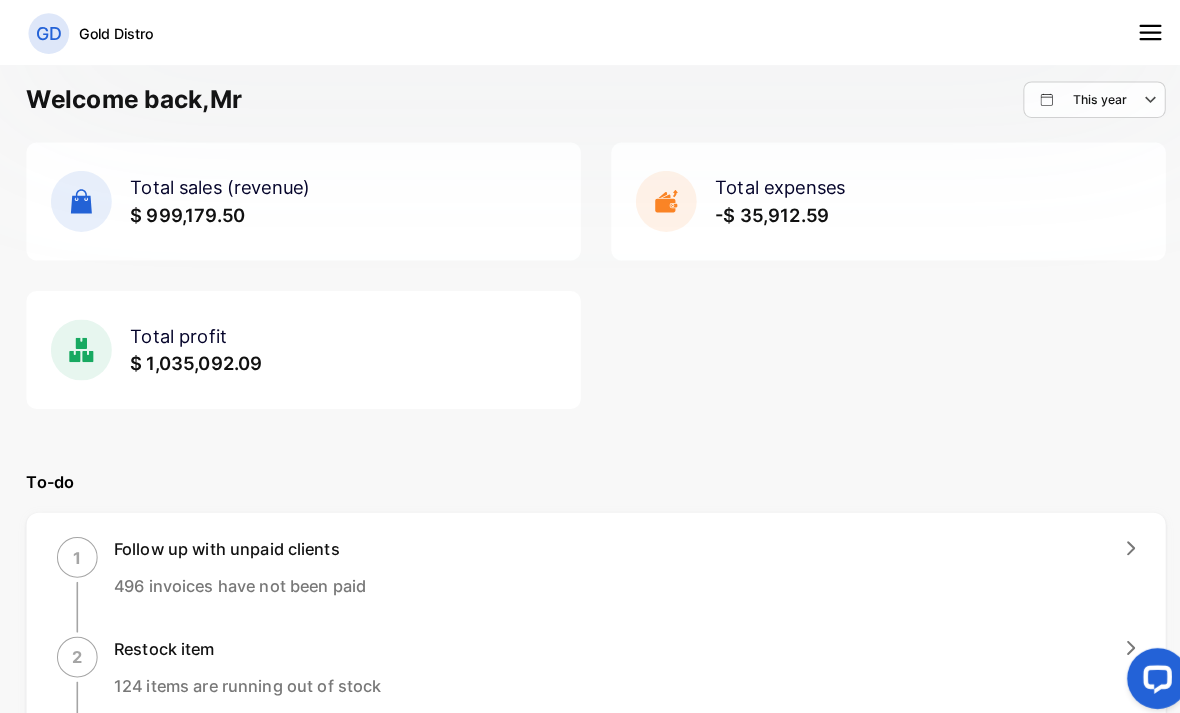 click 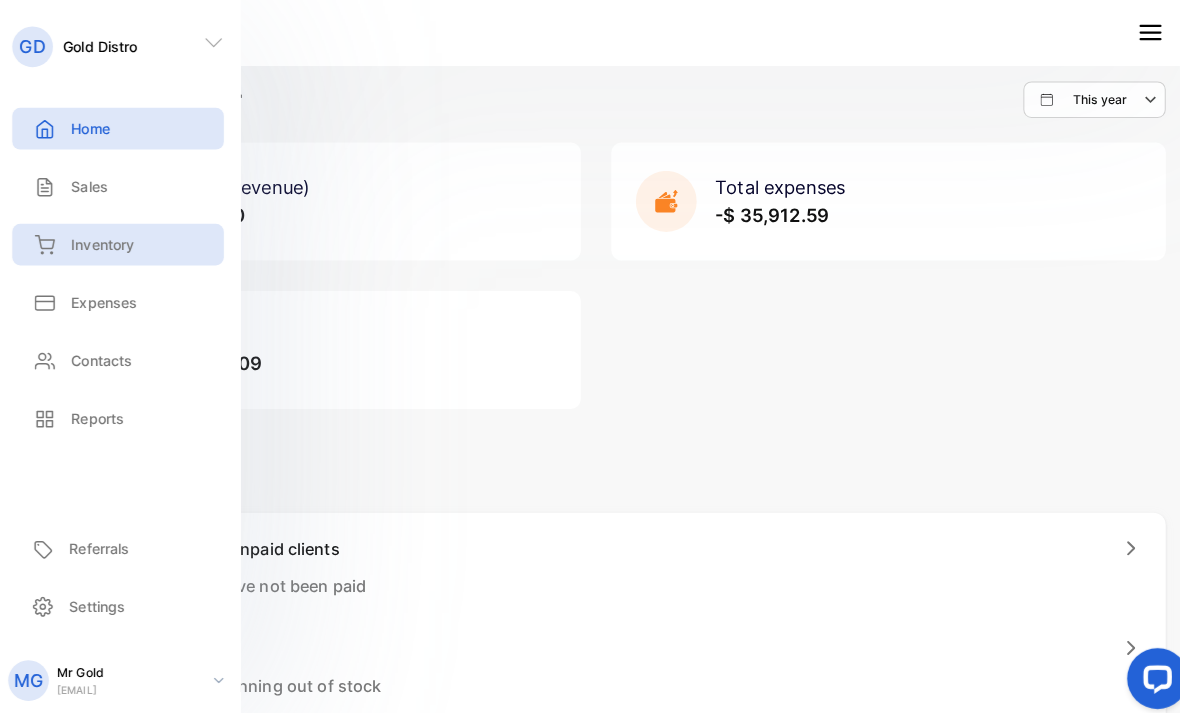 click on "Inventory" at bounding box center (84, 240) 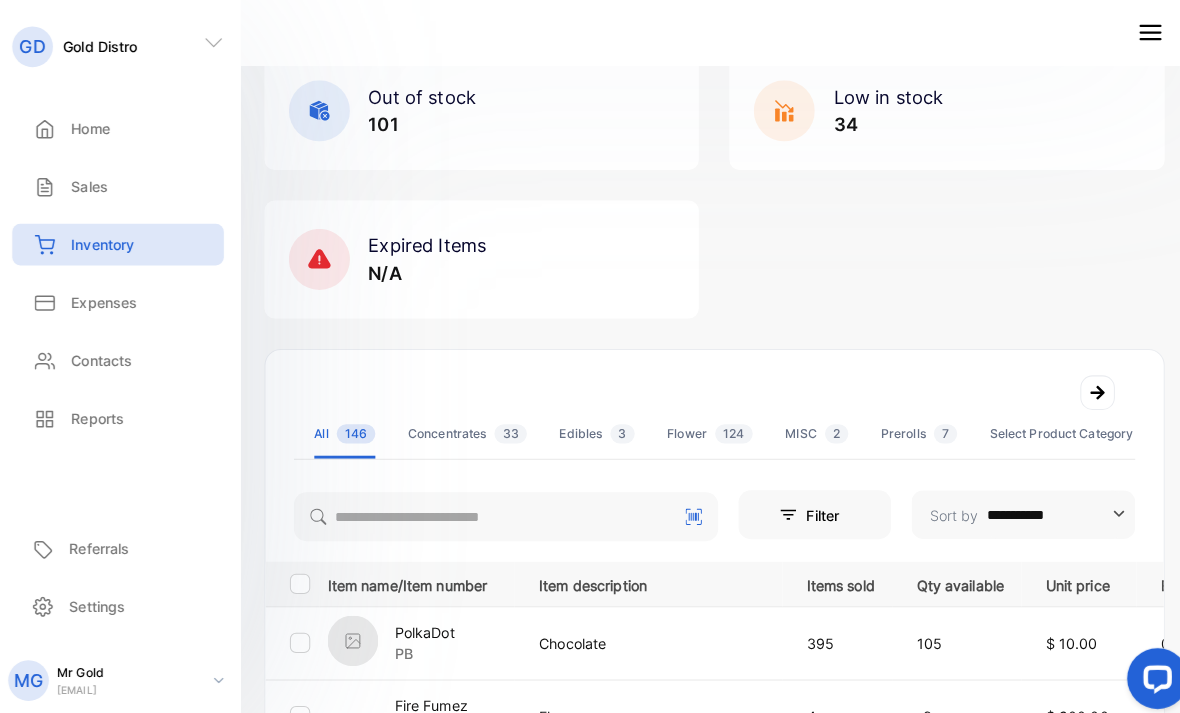 scroll, scrollTop: 278, scrollLeft: 0, axis: vertical 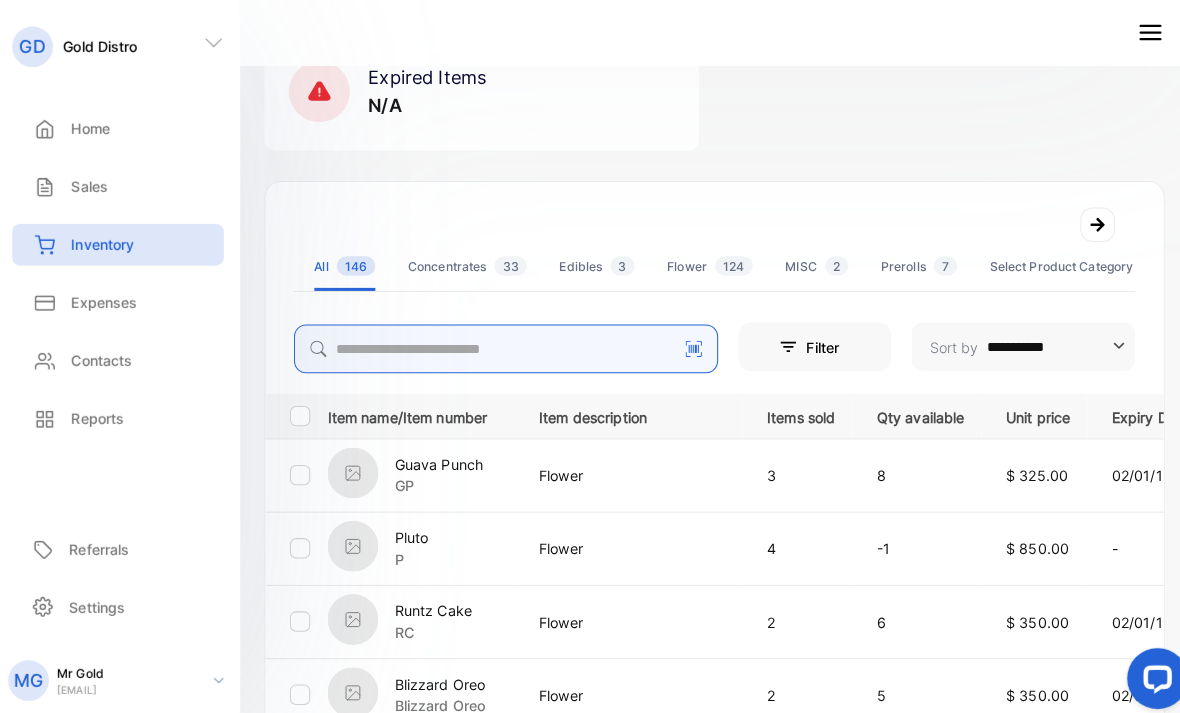 click at bounding box center (501, 343) 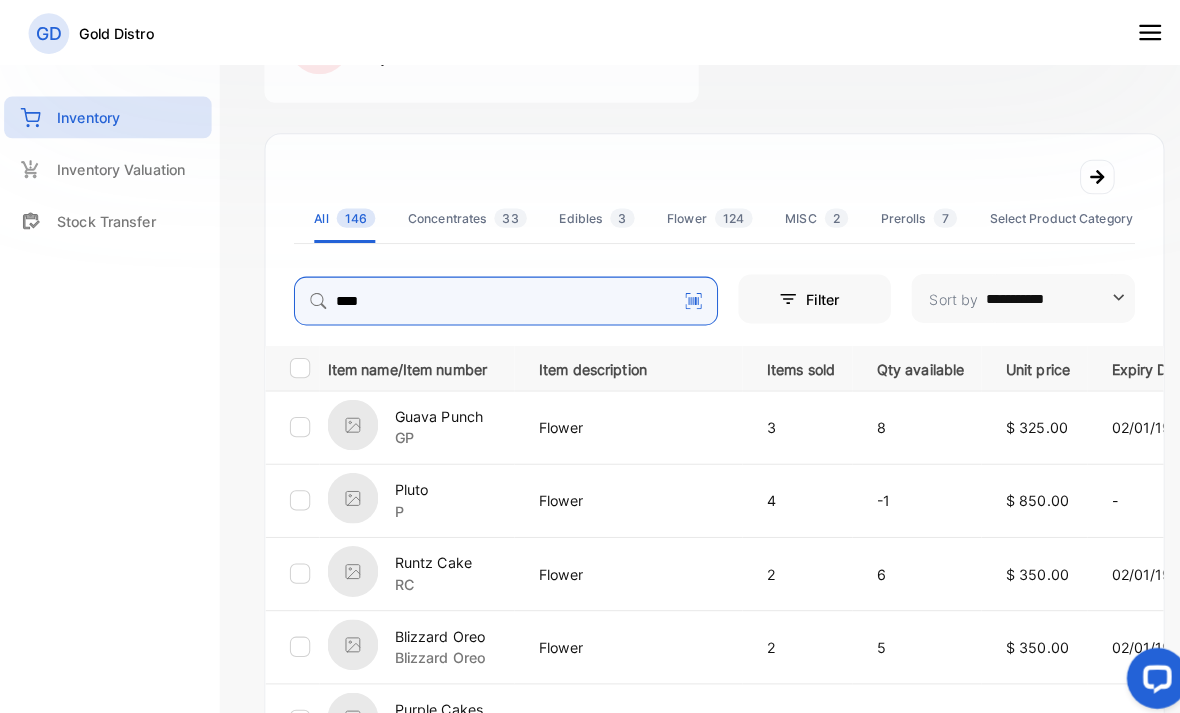 scroll, scrollTop: 361, scrollLeft: 0, axis: vertical 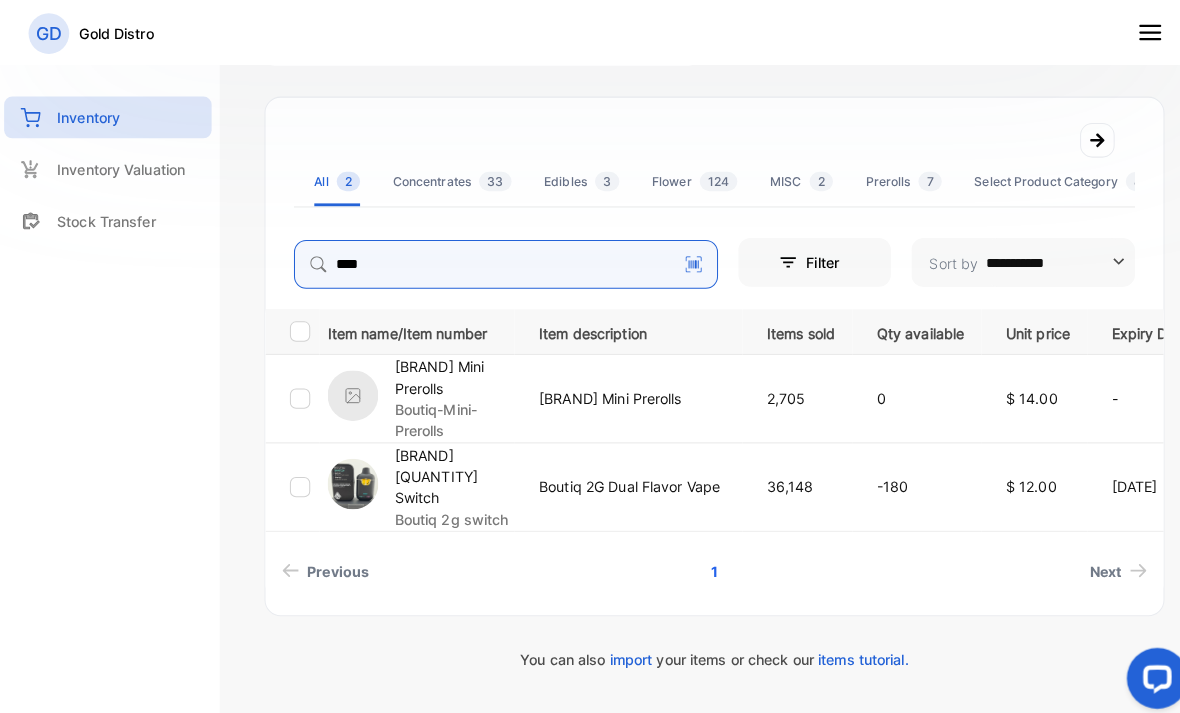 type on "****" 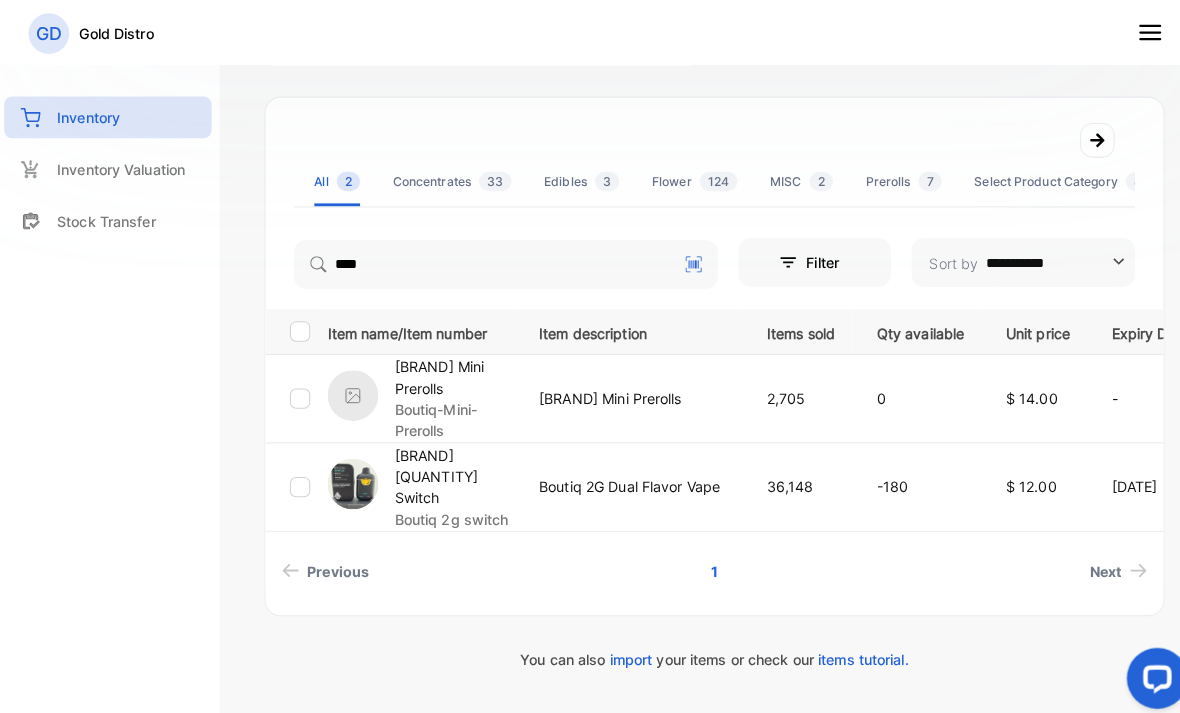 click at bounding box center [351, 476] 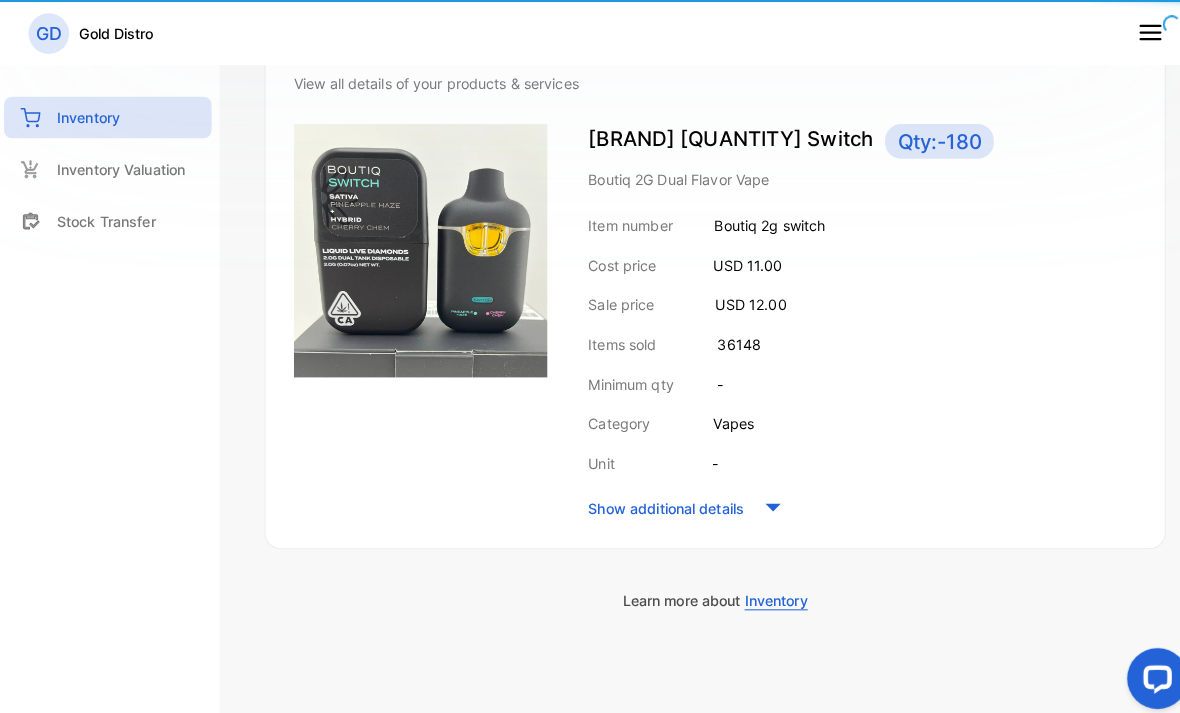 click on "-" at bounding box center (707, 455) 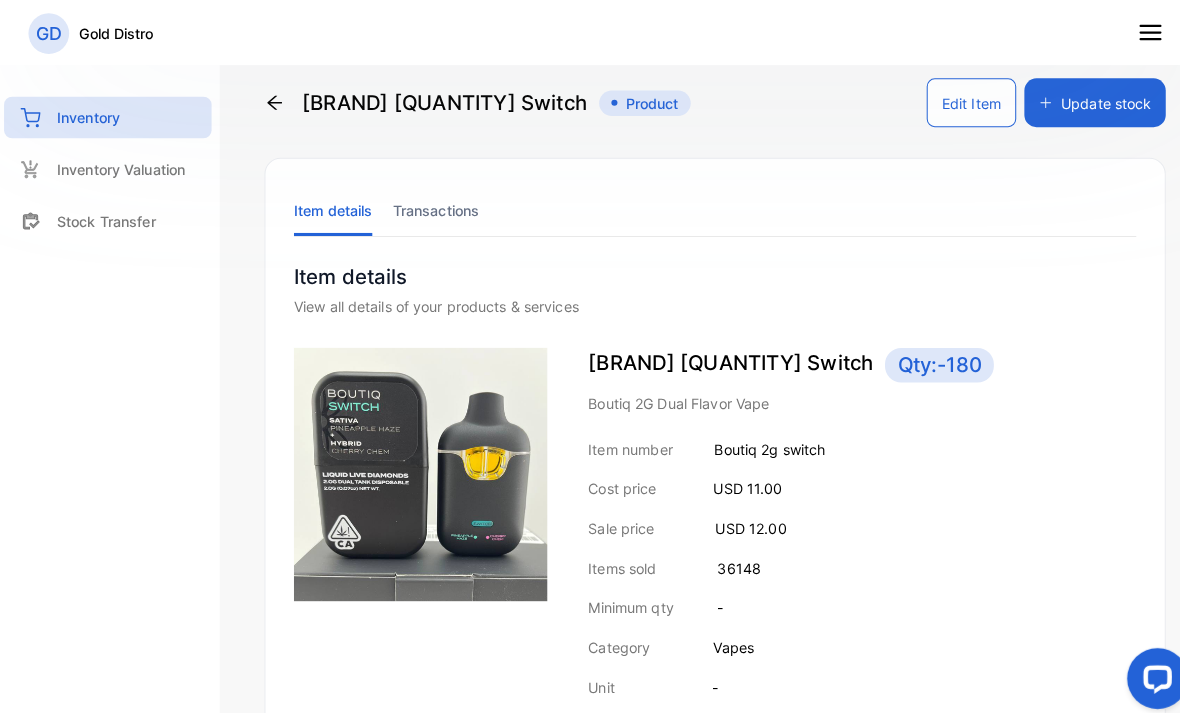 click on "GD Gold Distro" at bounding box center (590, 32) 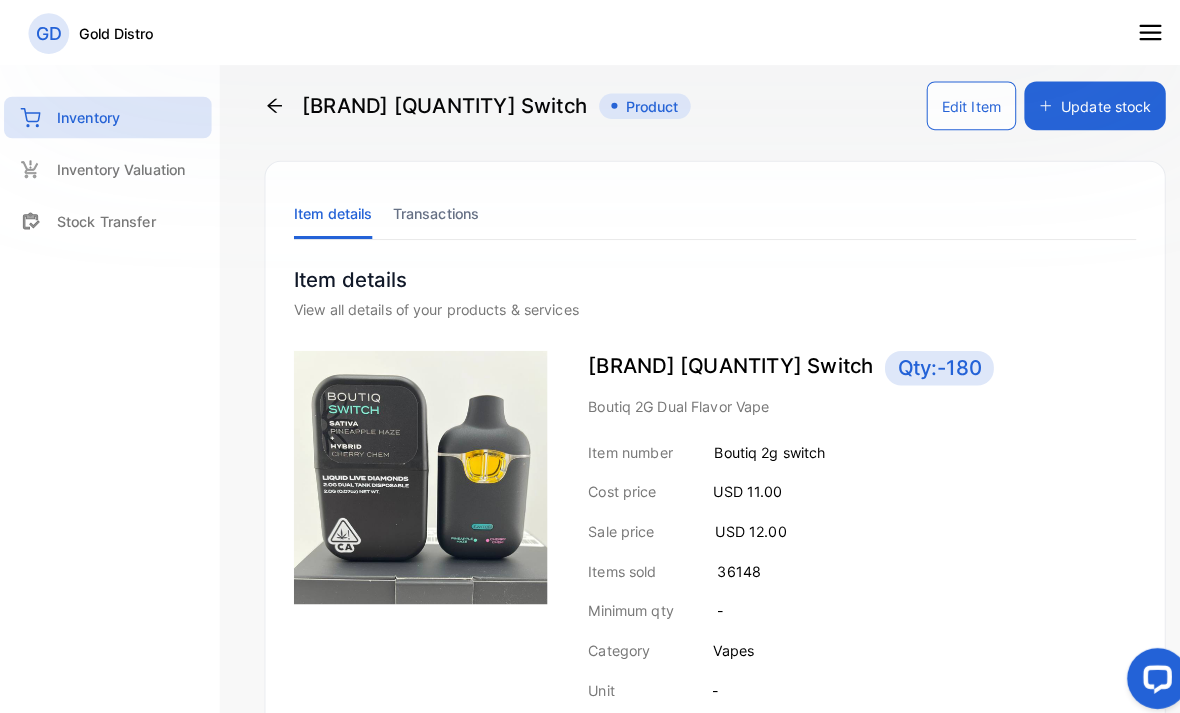 scroll, scrollTop: 0, scrollLeft: 0, axis: both 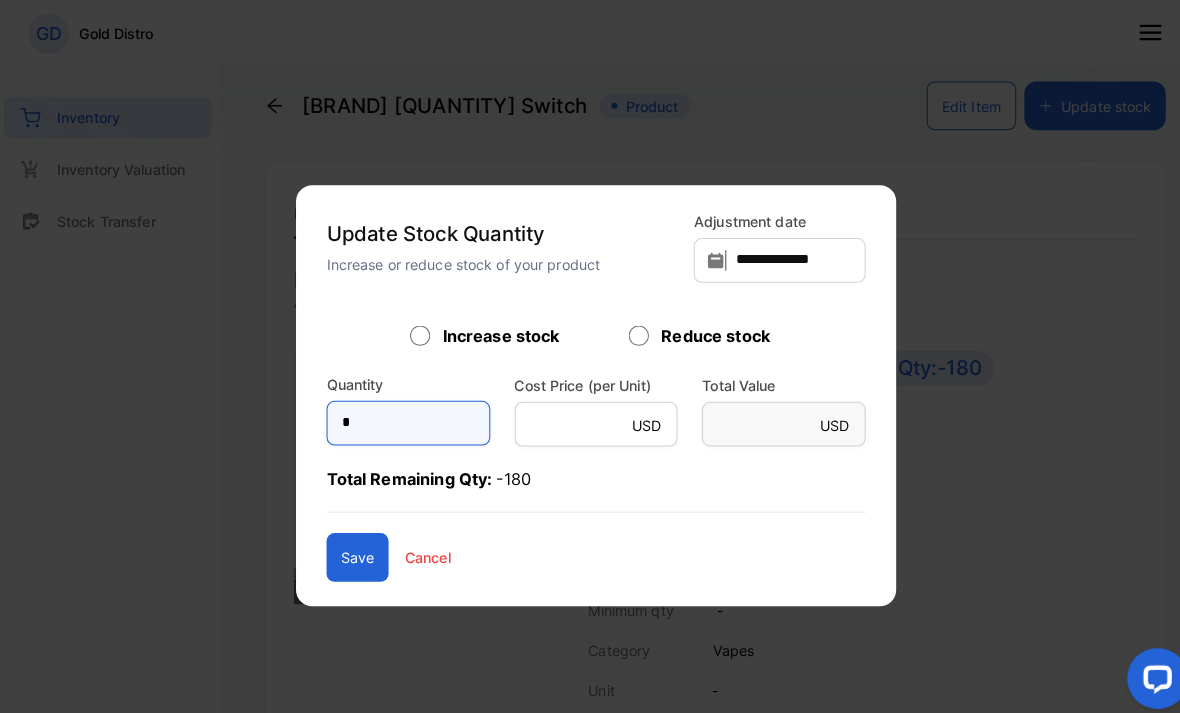 click on "*" at bounding box center [405, 416] 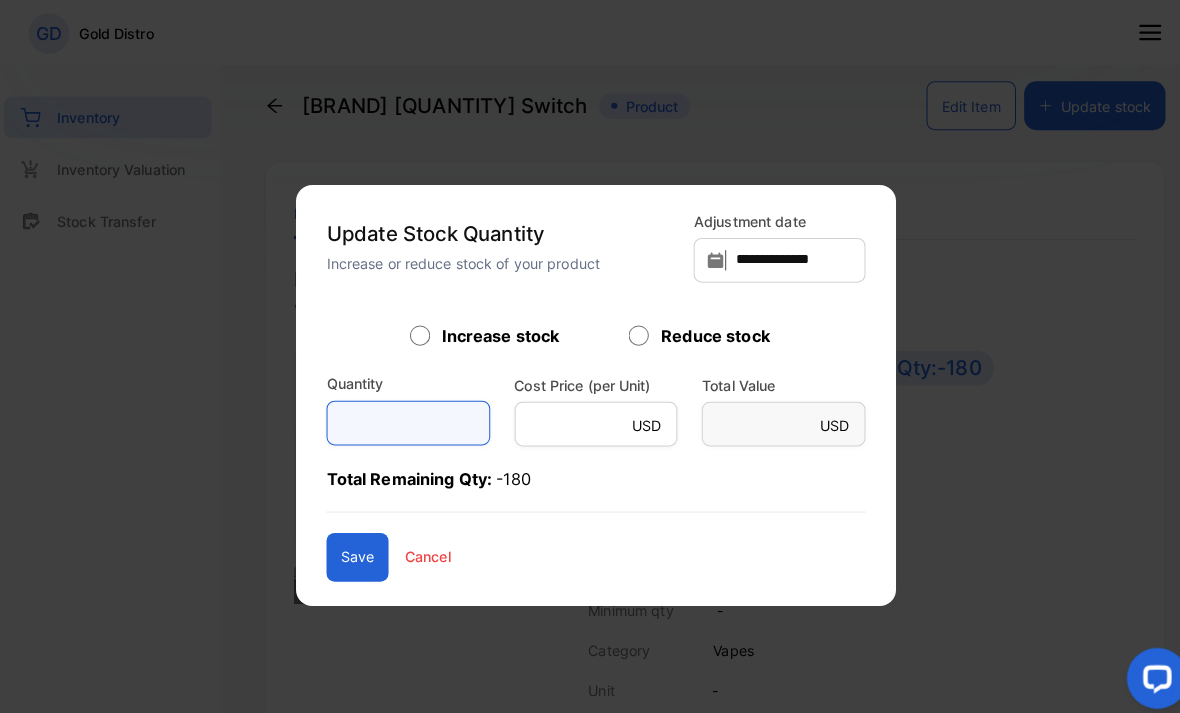 type on "*" 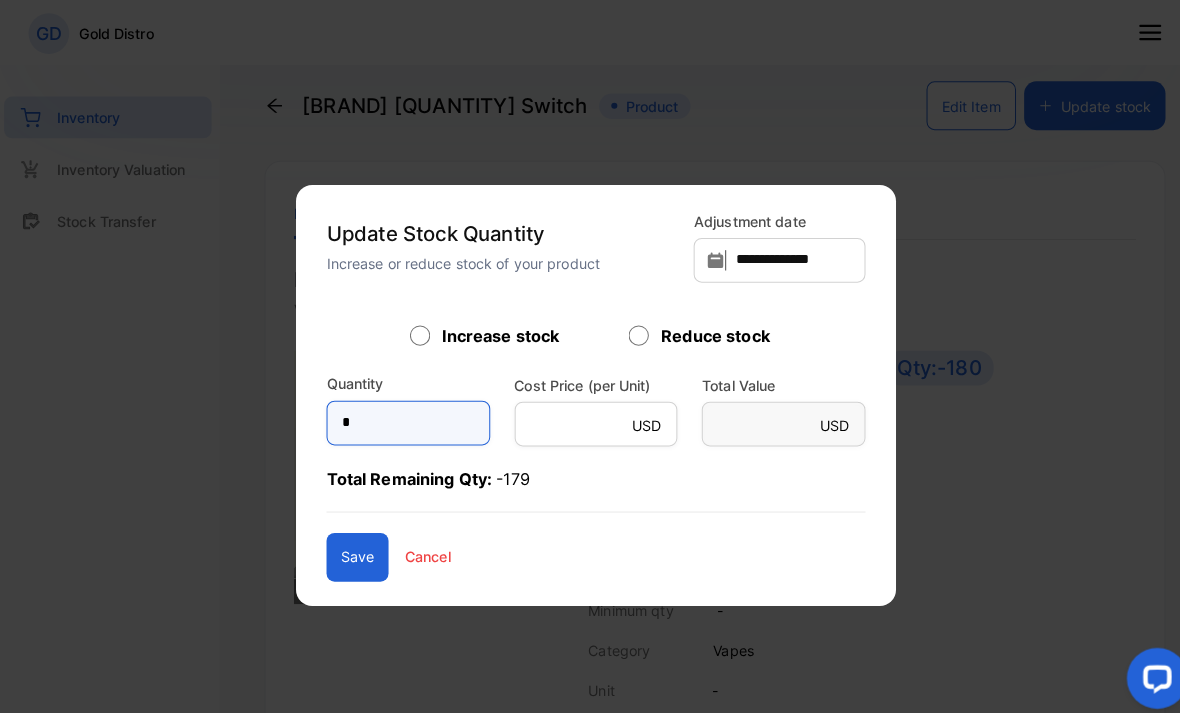 type on "**" 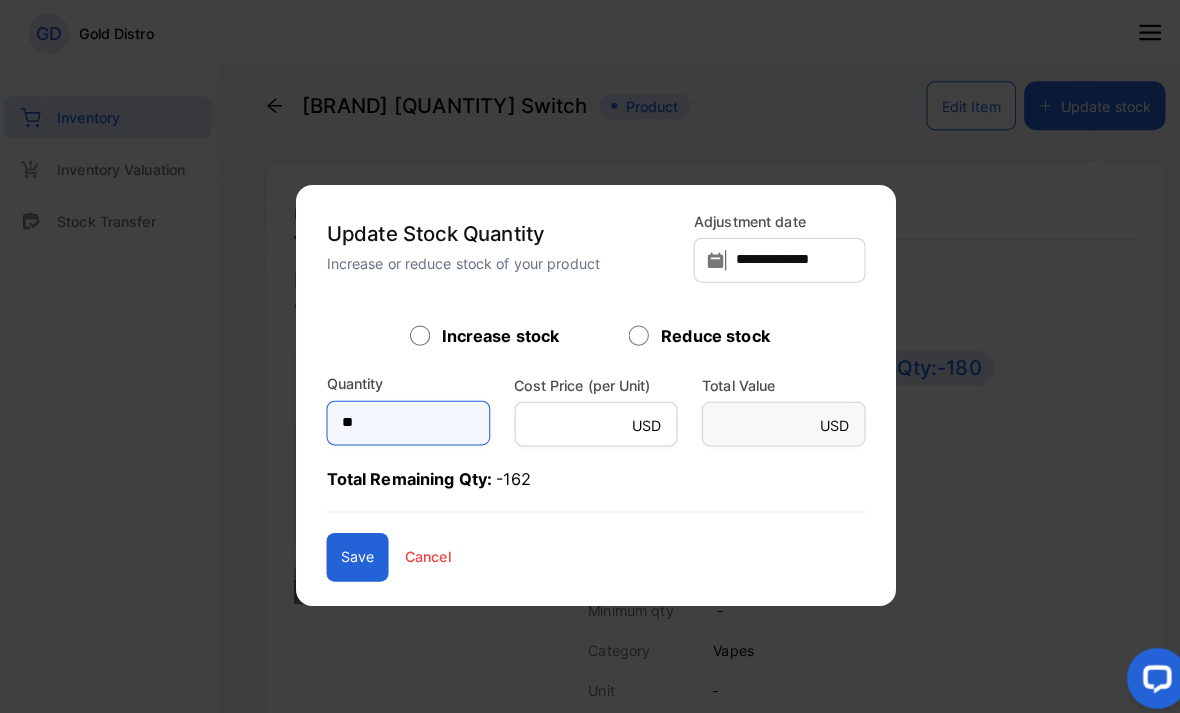 type on "***" 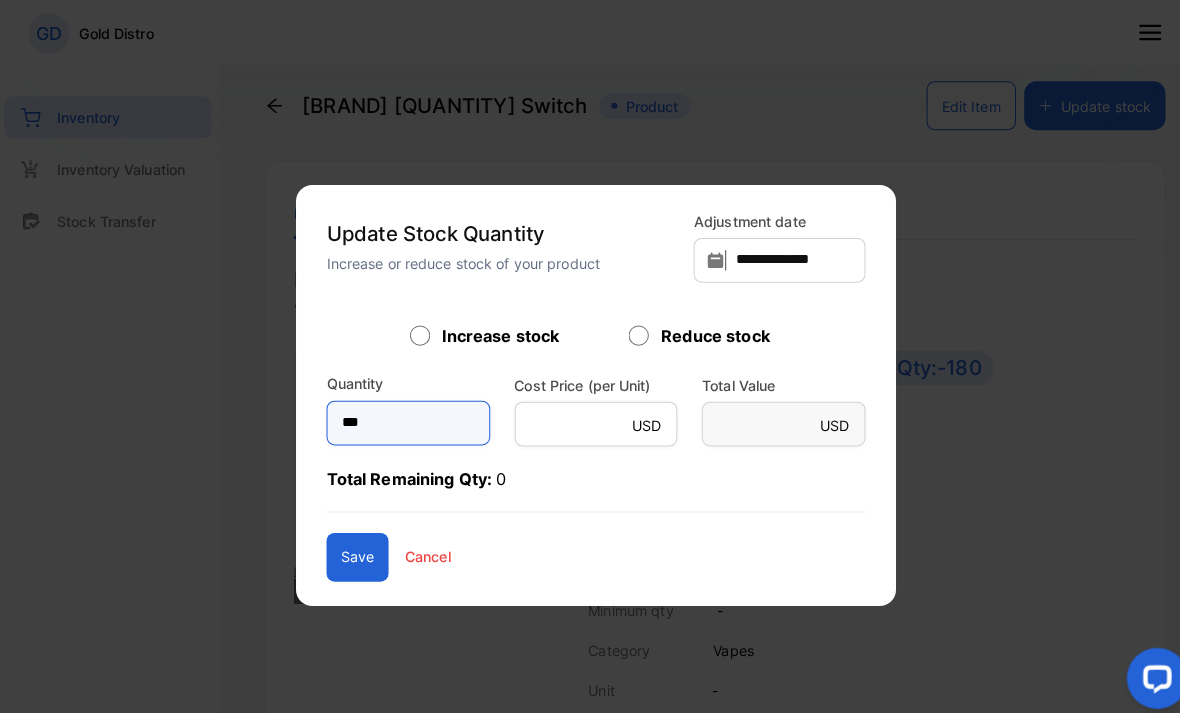 type on "***" 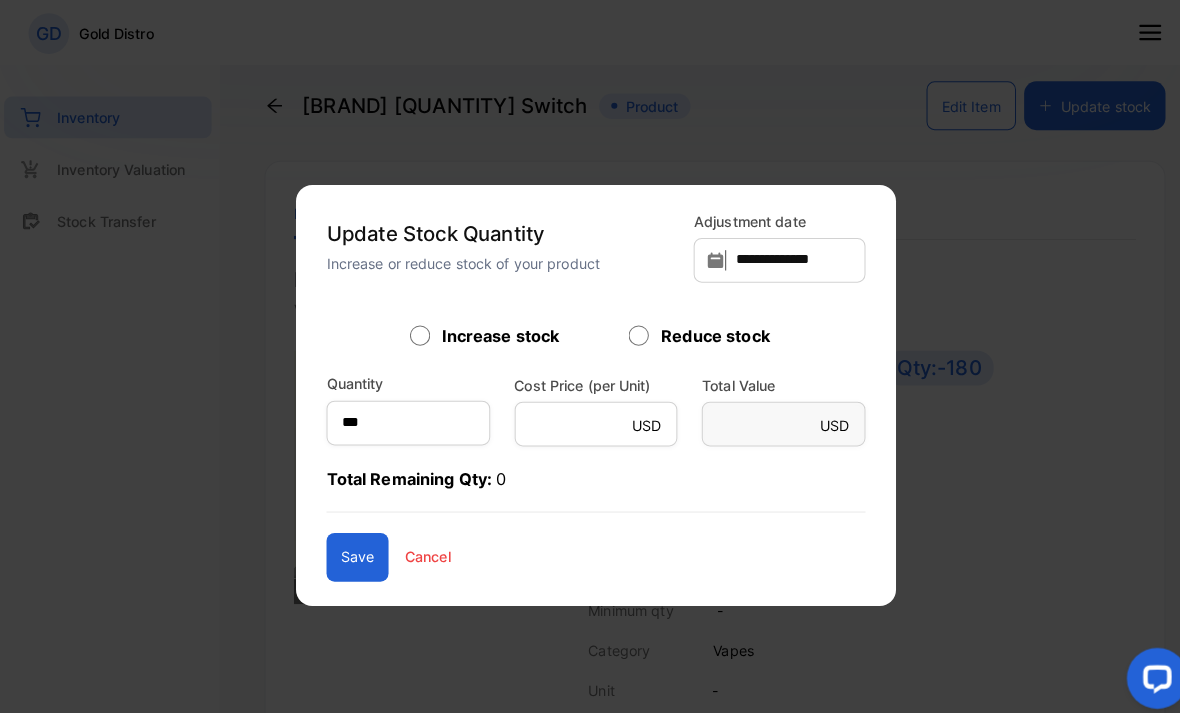 click on "Save" at bounding box center (355, 548) 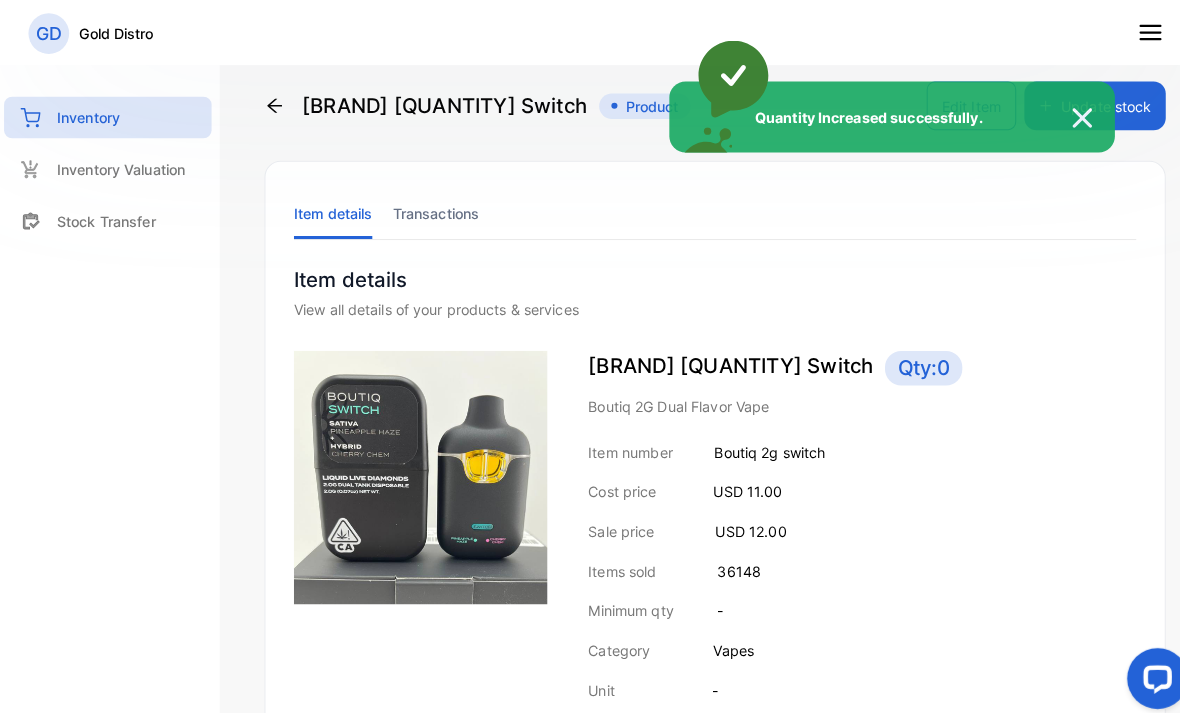 click on "Quantity Increased successfully." at bounding box center [590, 356] 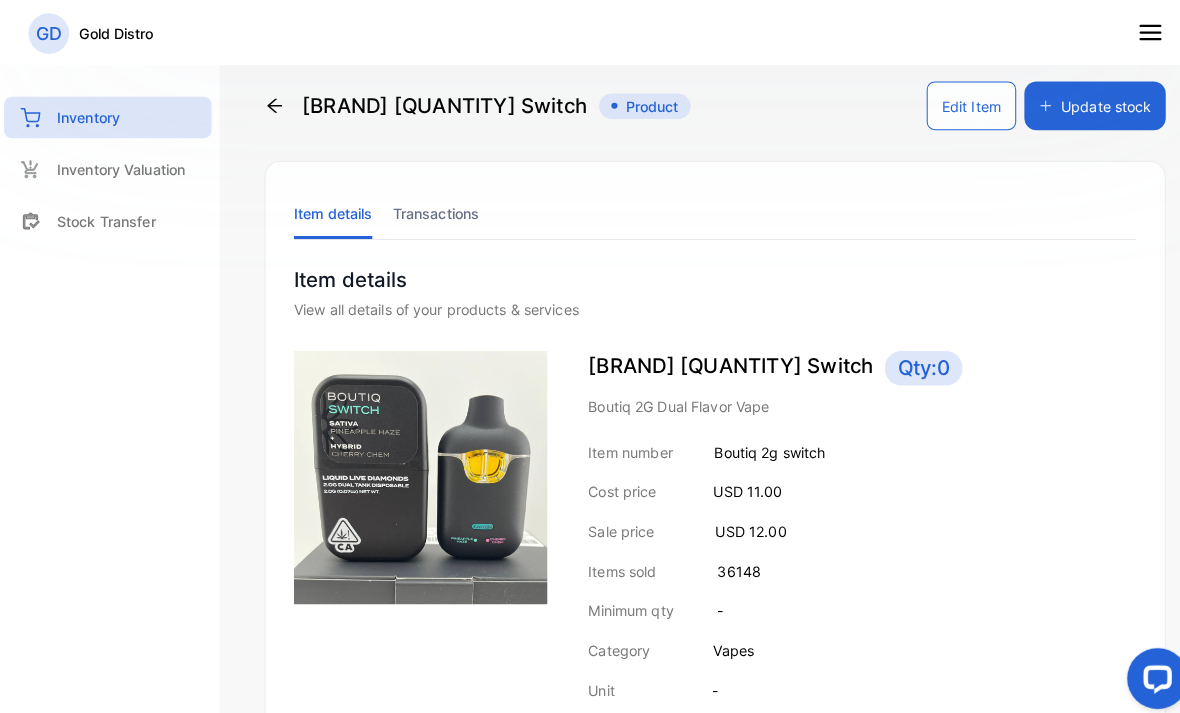 click on "Update stock" at bounding box center [1080, 104] 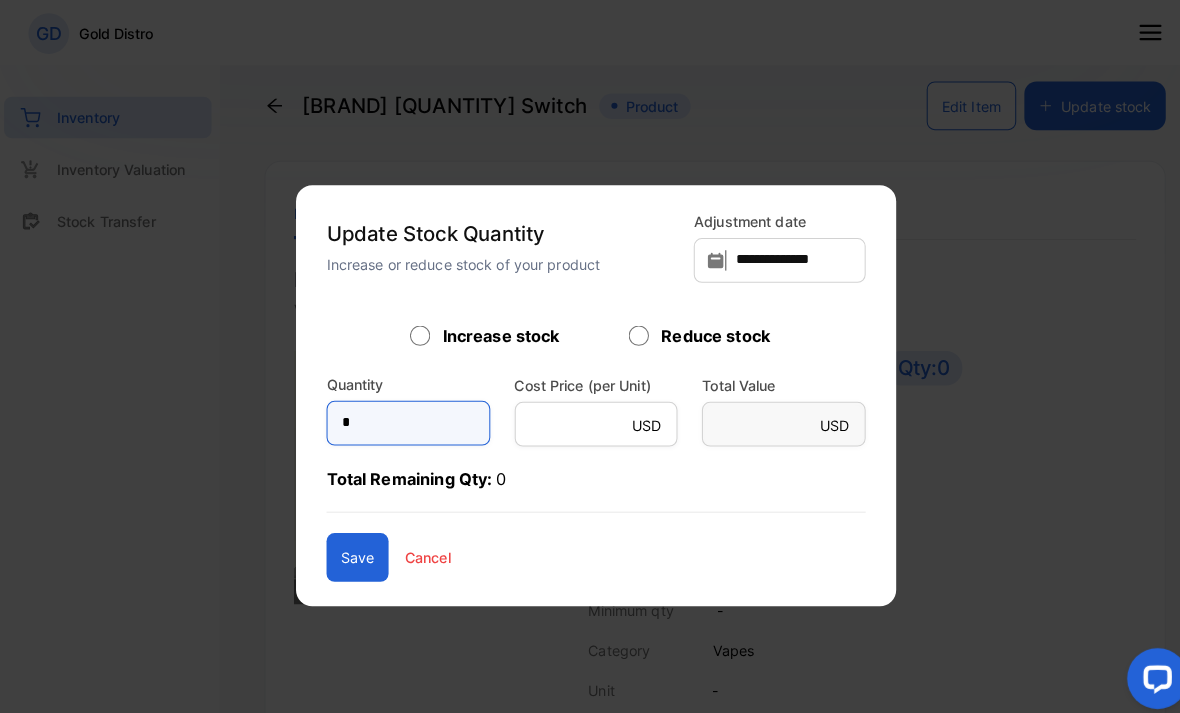 click on "*" at bounding box center [405, 416] 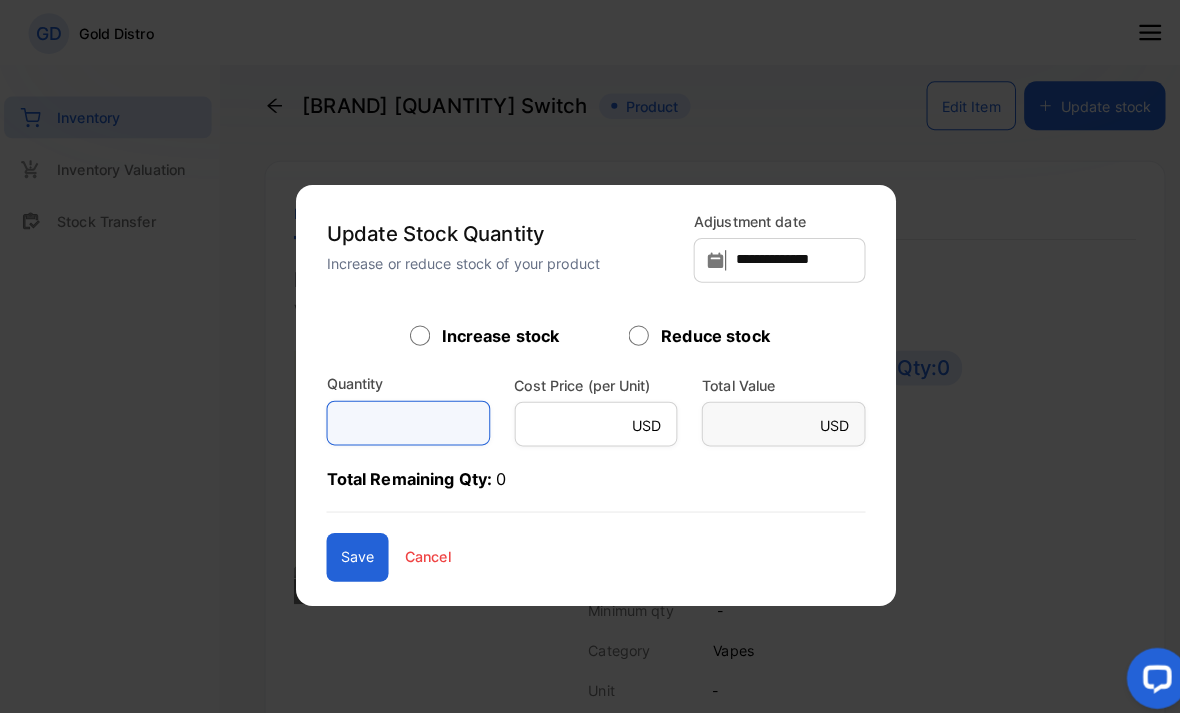 type on "*" 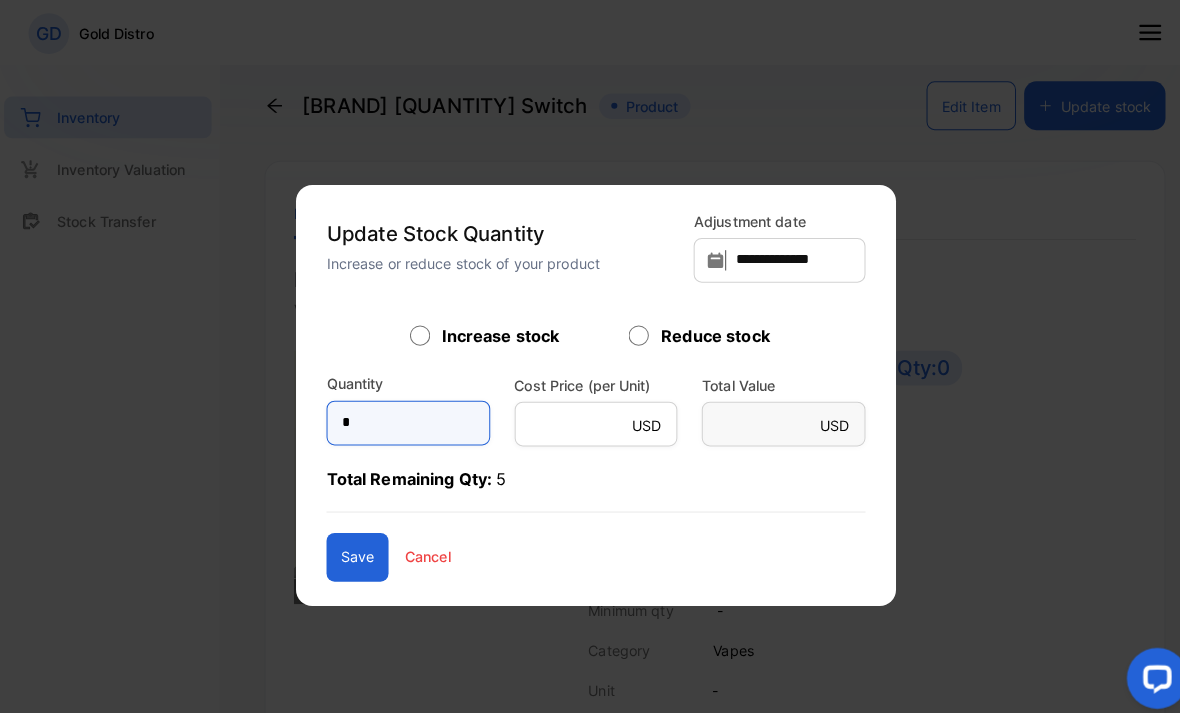 type on "**" 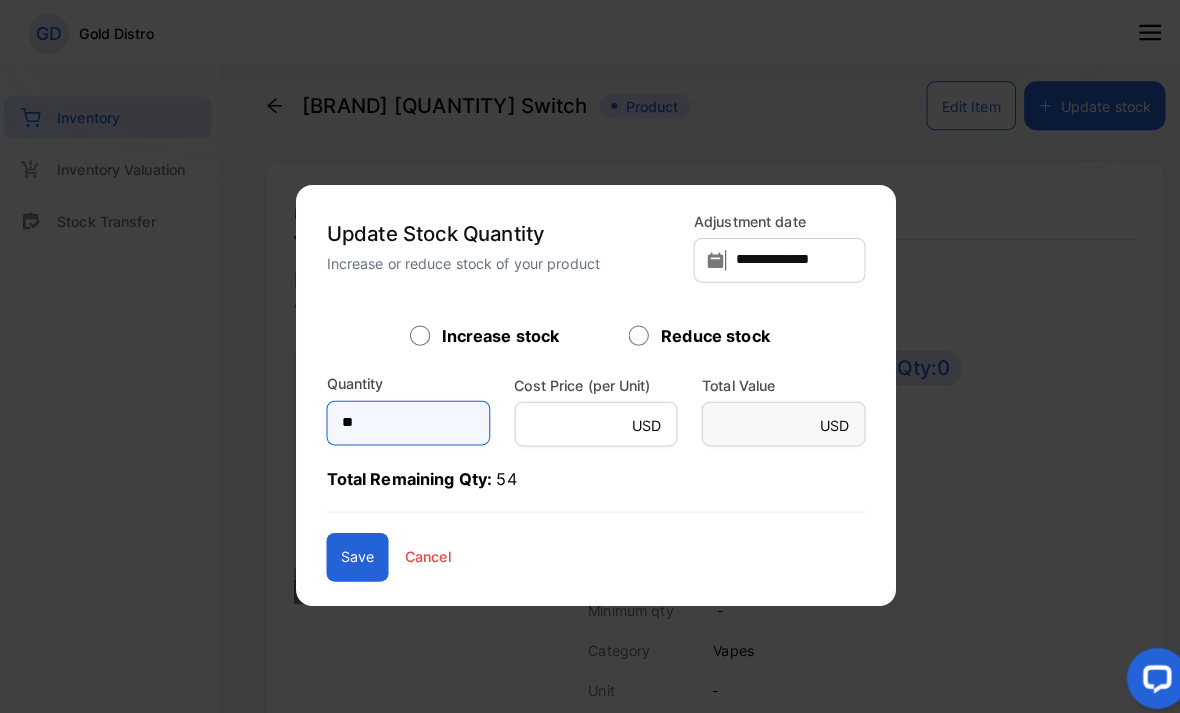 type on "***" 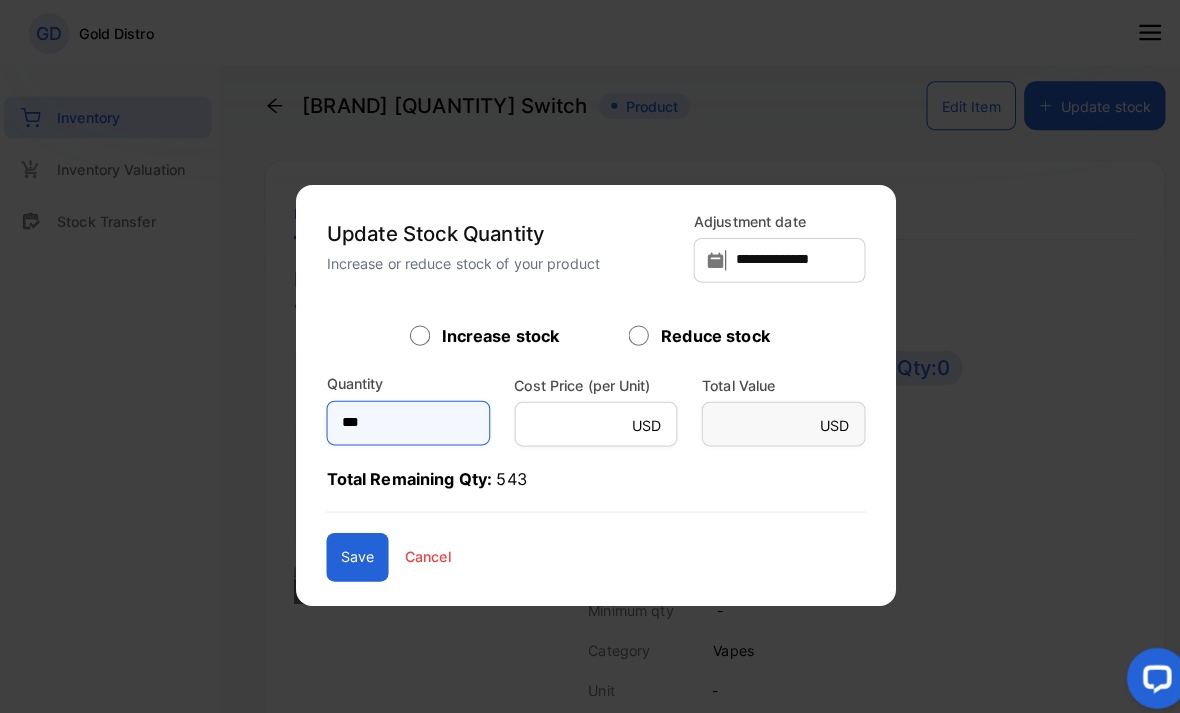 type on "***" 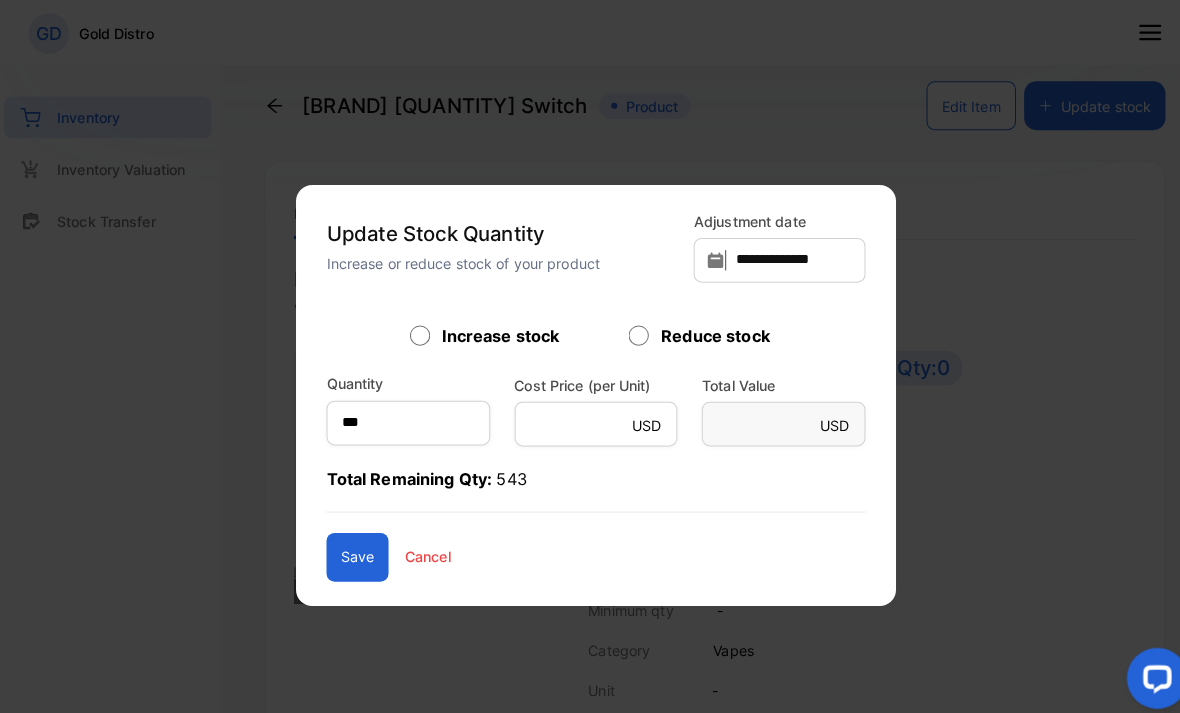 click on "Save" at bounding box center (355, 548) 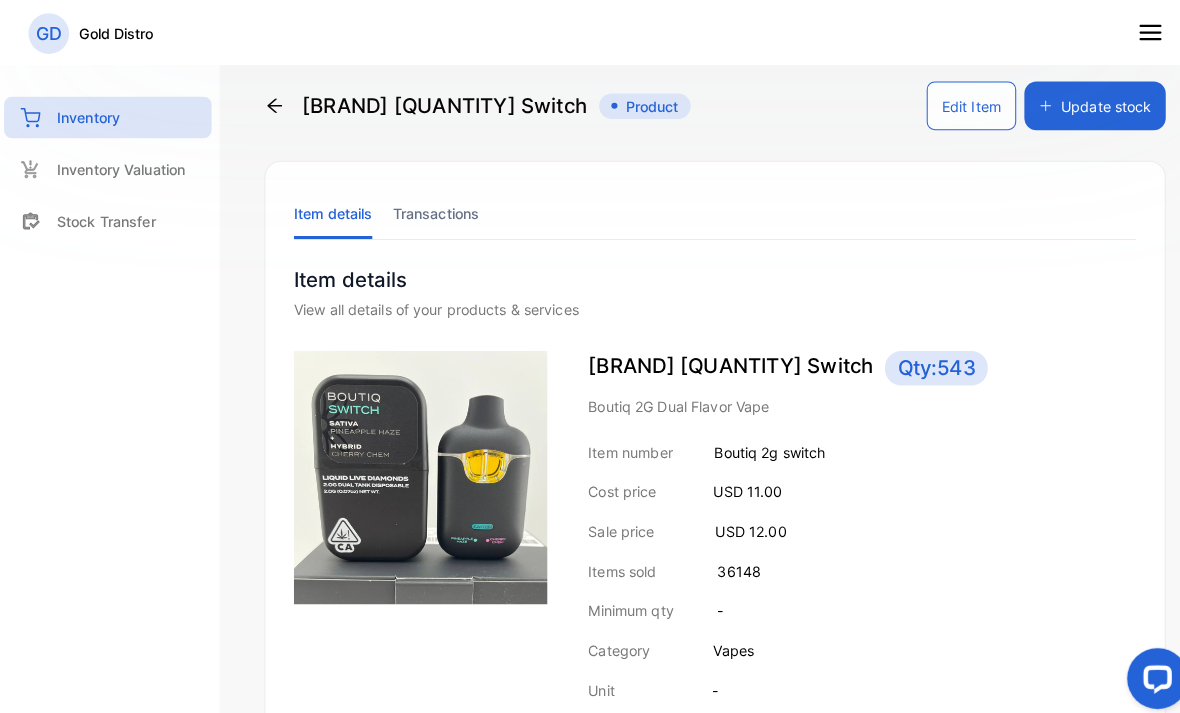 click on "GD" at bounding box center [52, 33] 